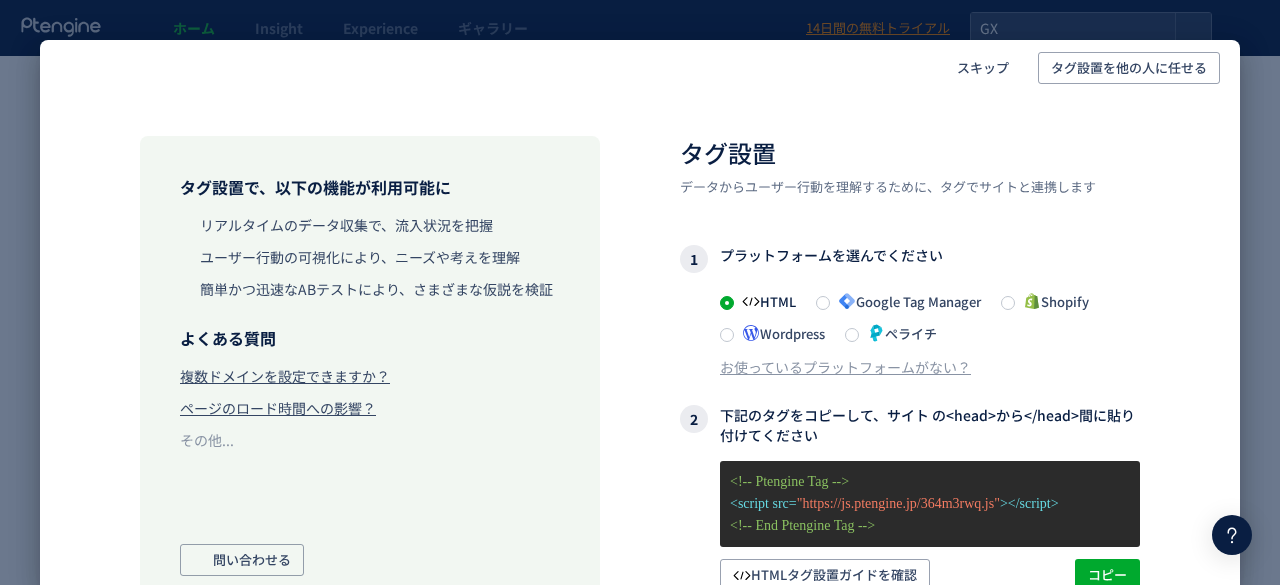 scroll, scrollTop: 0, scrollLeft: 0, axis: both 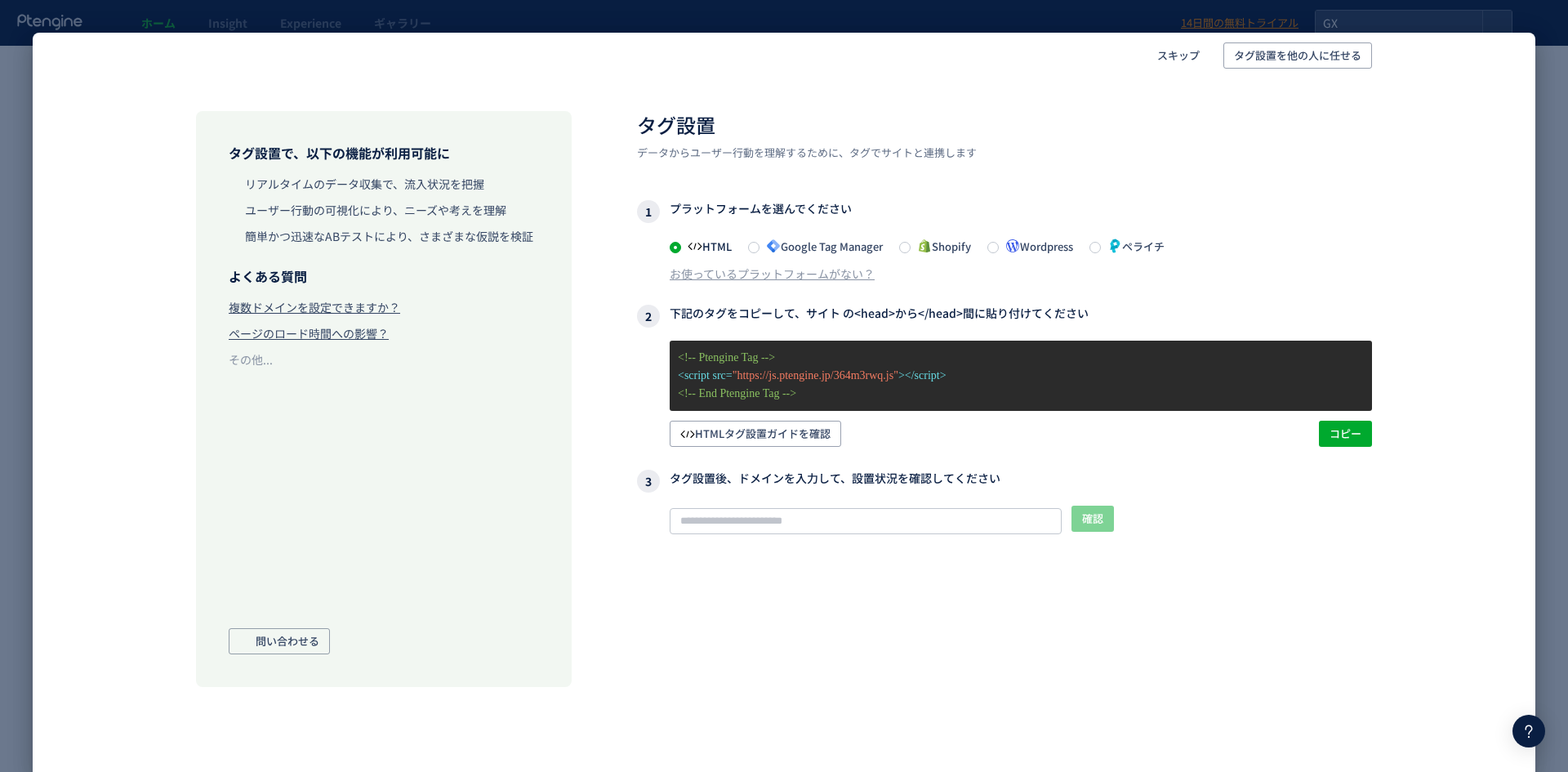 click on "Google Tag Manager" at bounding box center [821, 246] 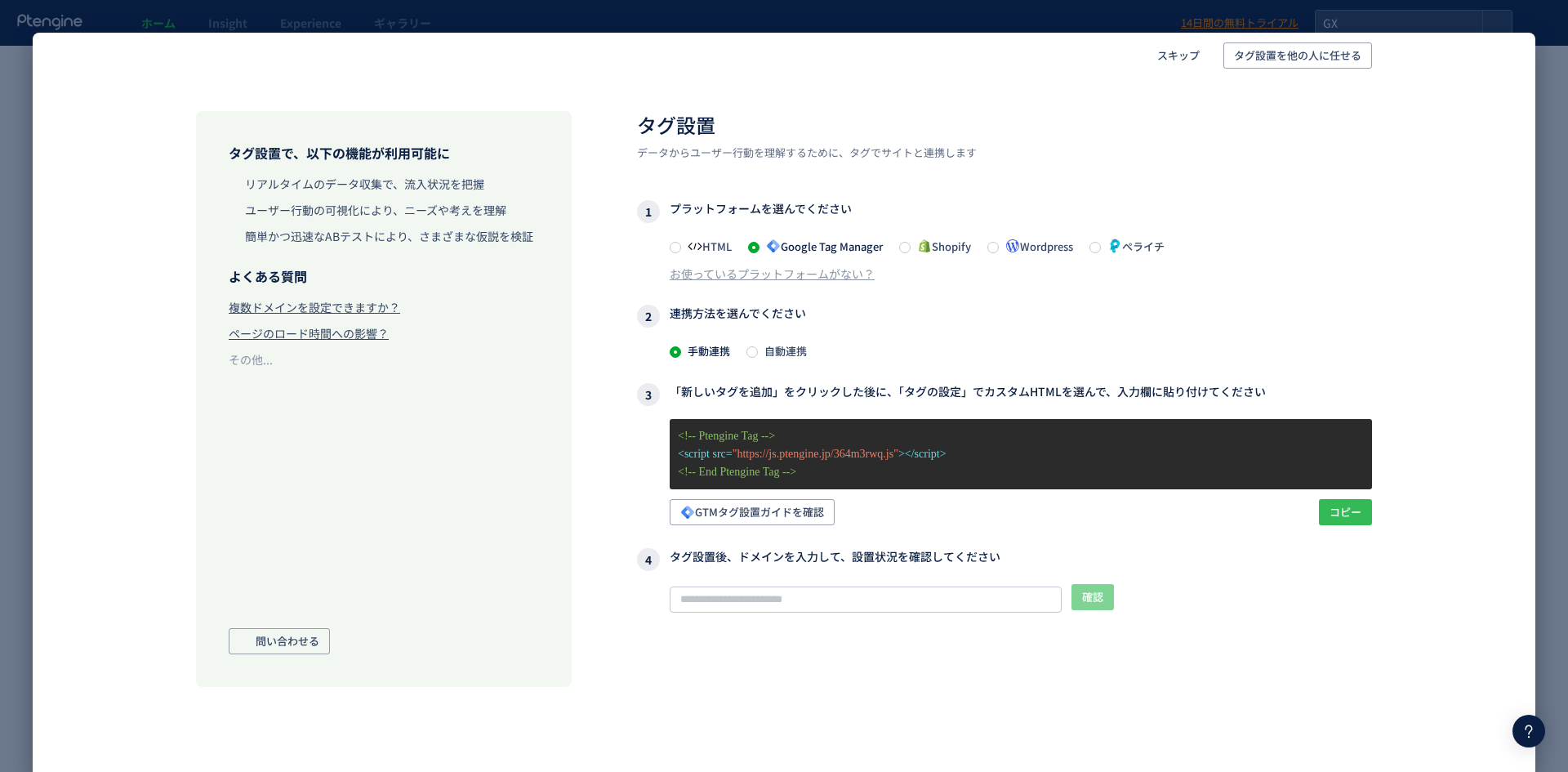 click on "コピー" at bounding box center [1345, 512] 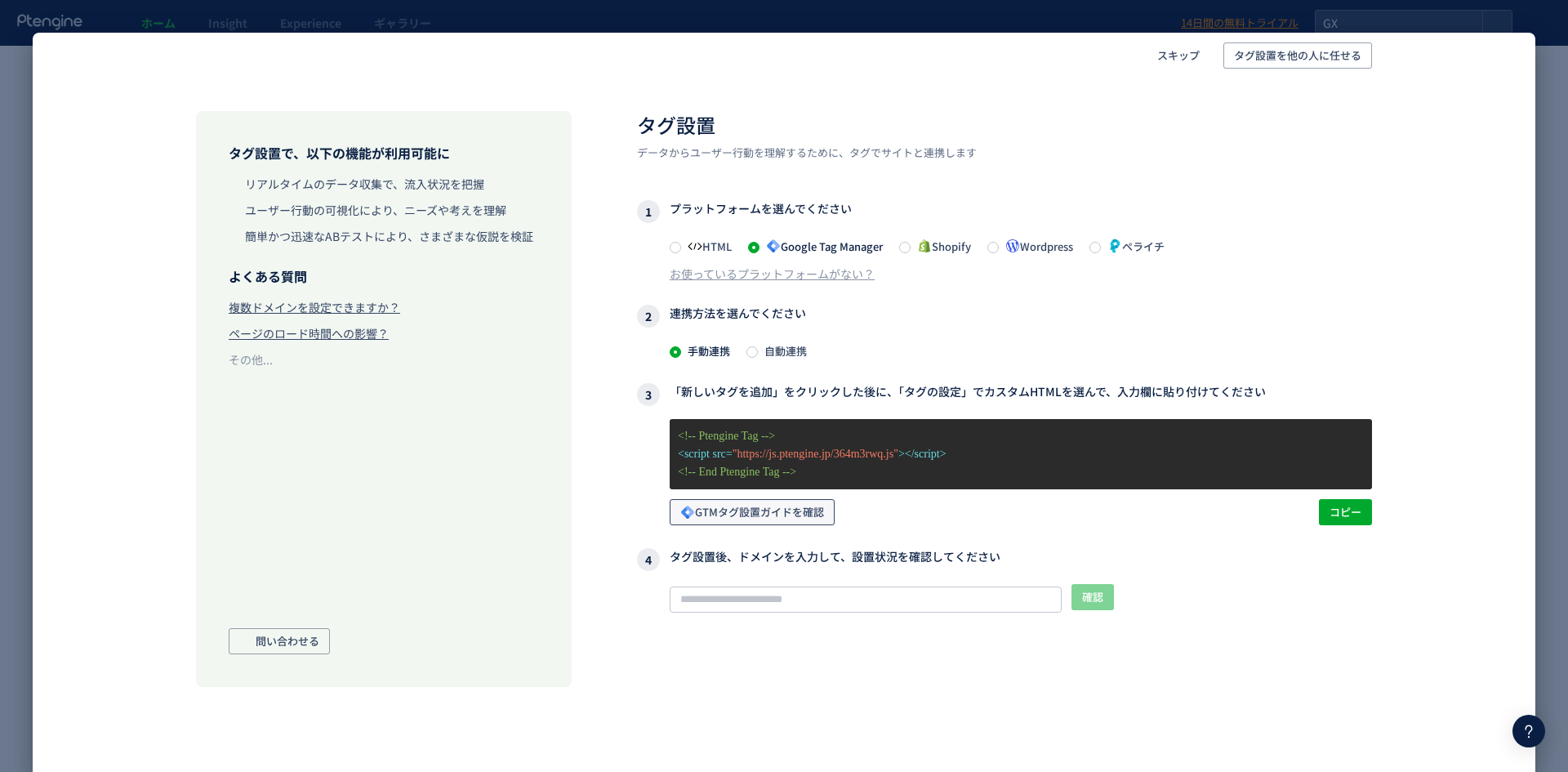 click on "GTMタグ設置ガイドを確認" at bounding box center (752, 512) 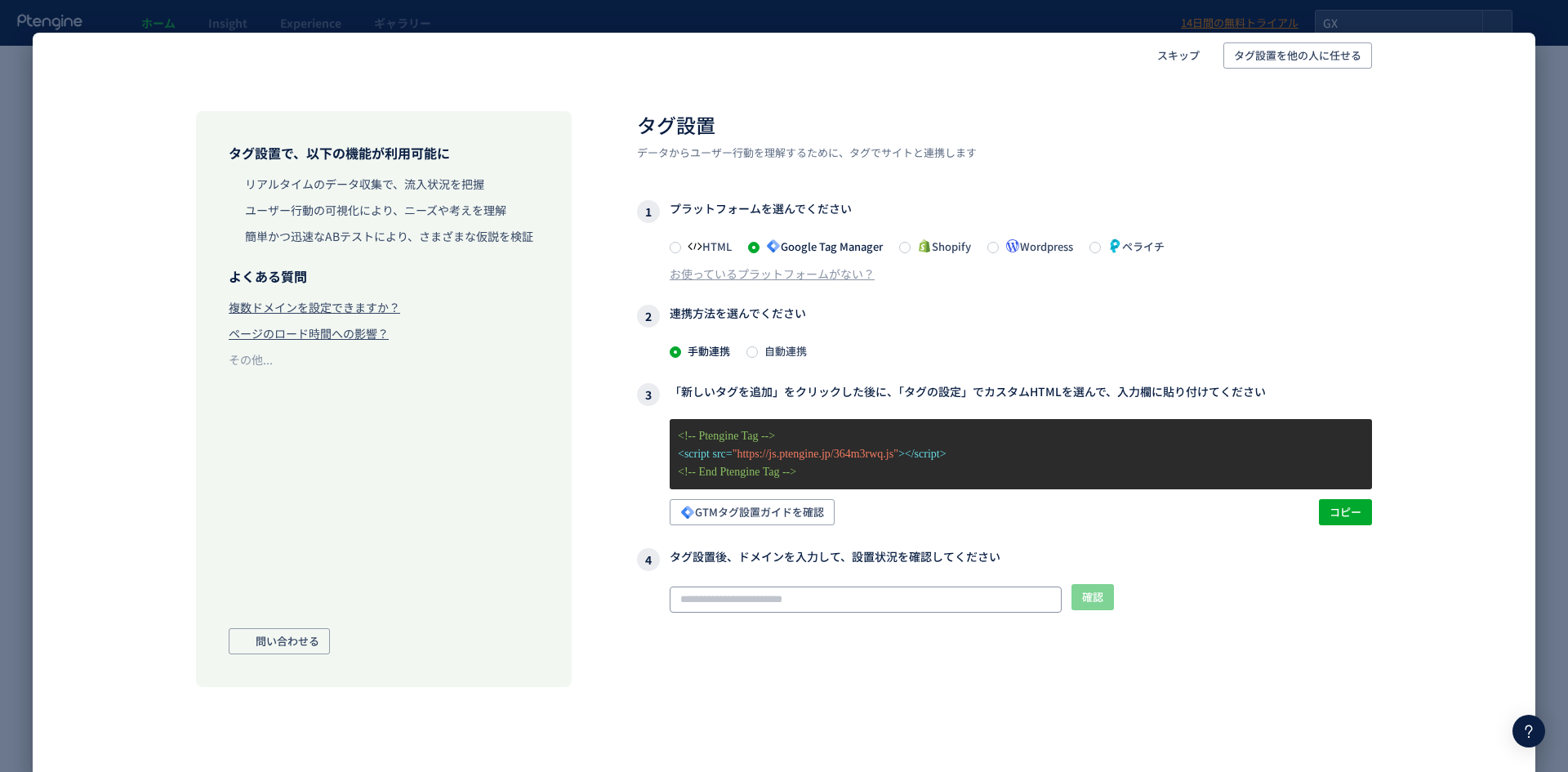 click 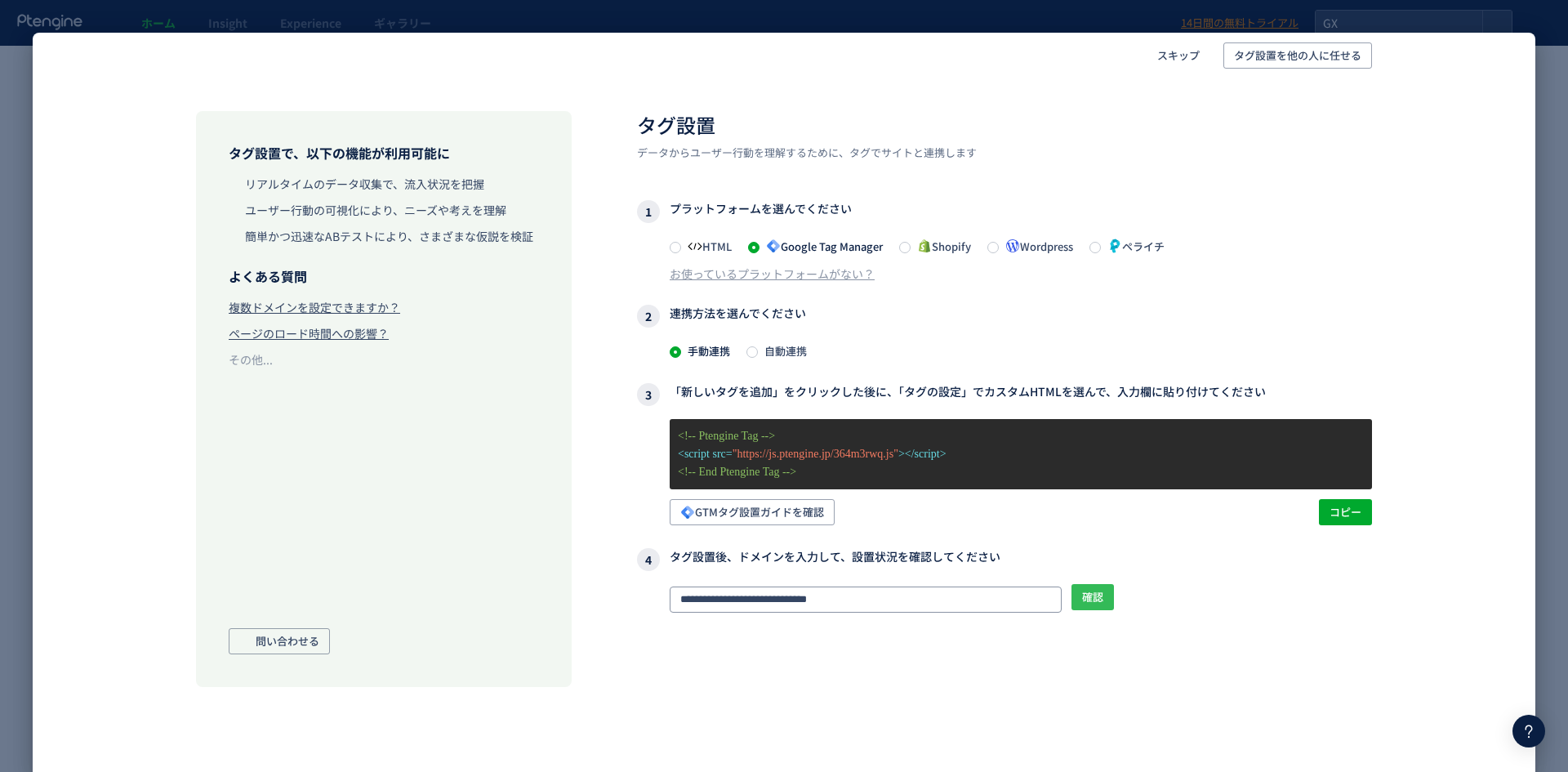 type on "**********" 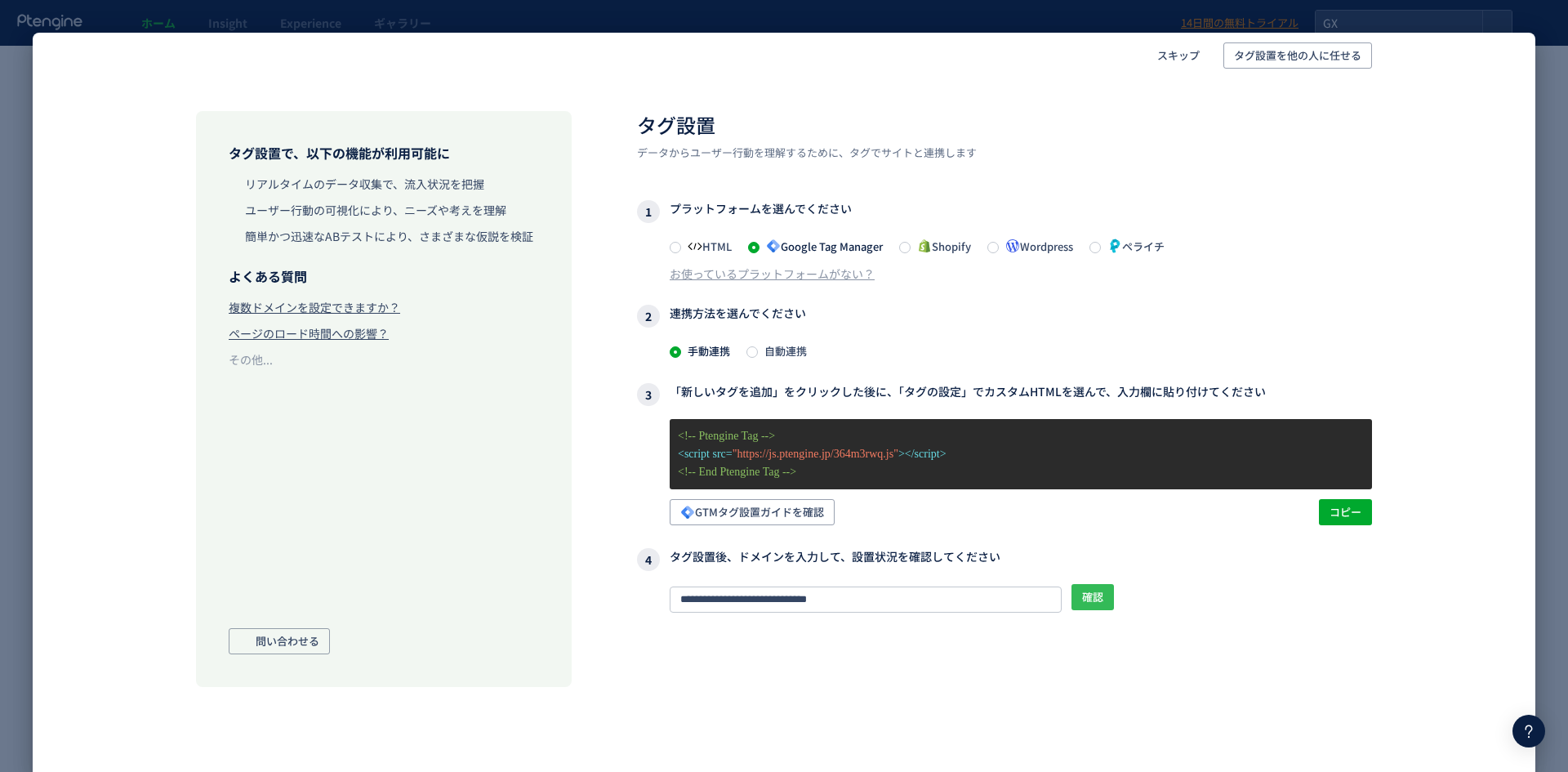 click on "確認" at bounding box center [1093, 597] 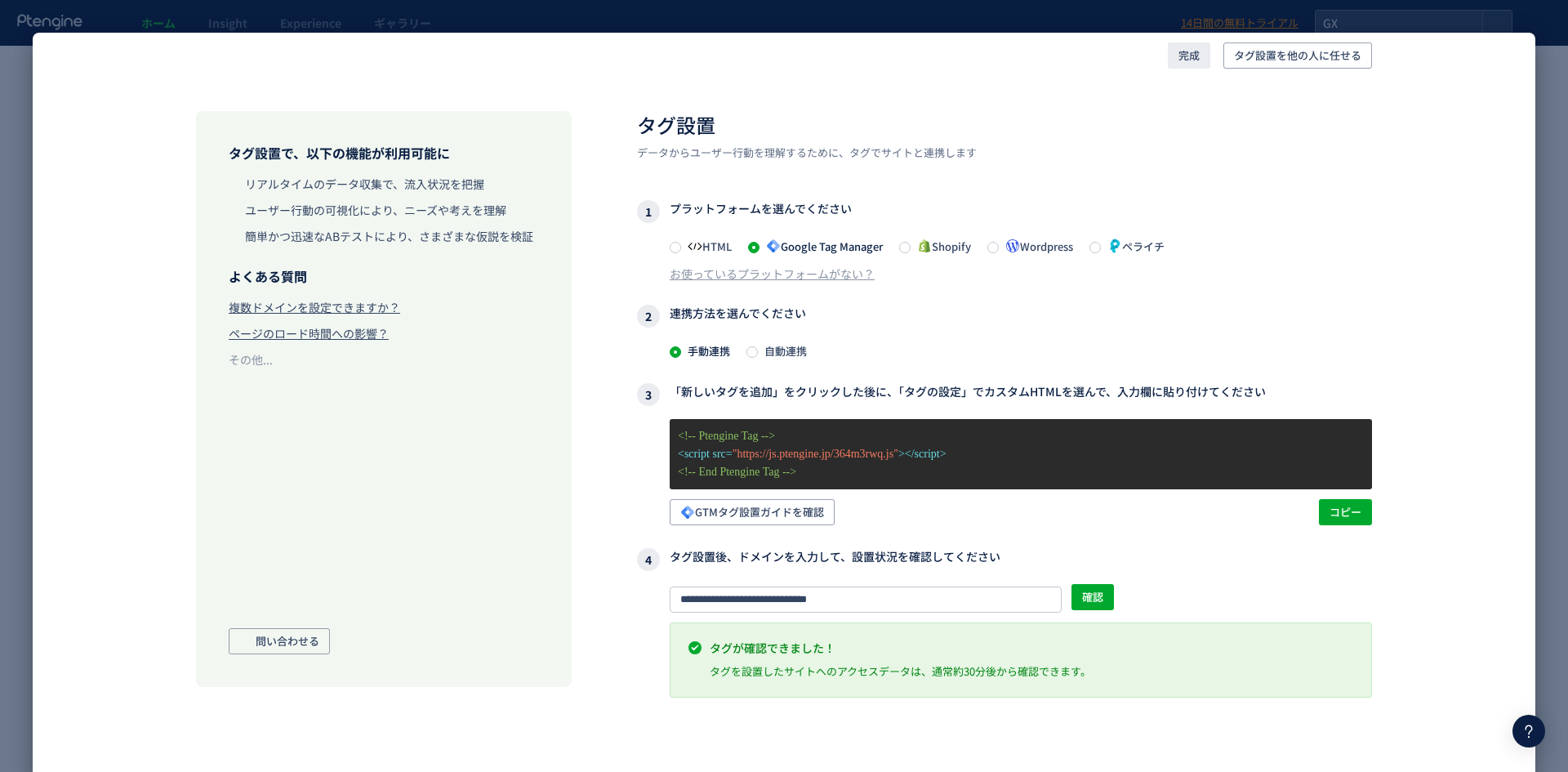 click on "完成" at bounding box center [1189, 56] 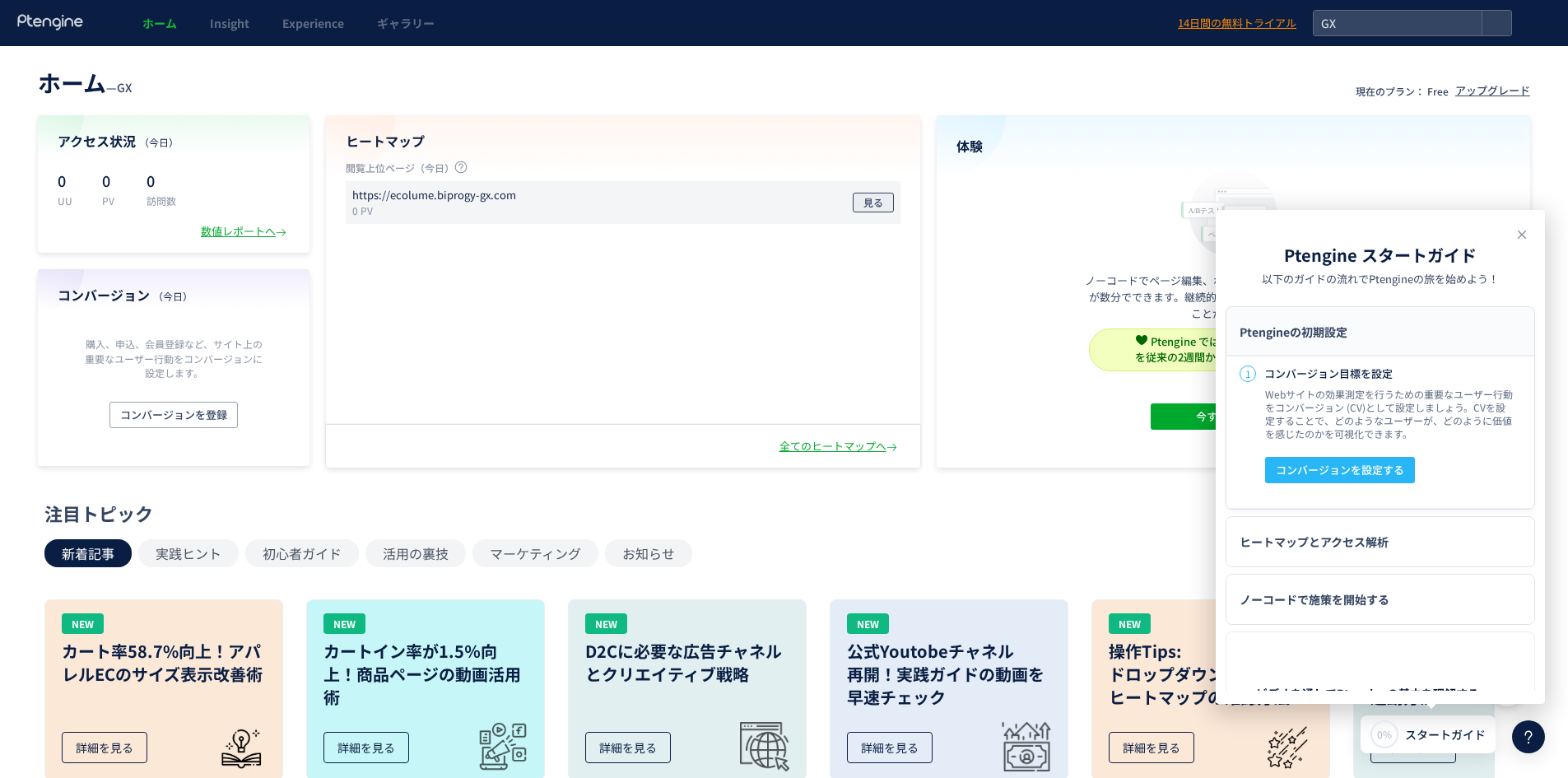 click on "見る" at bounding box center (873, 203) 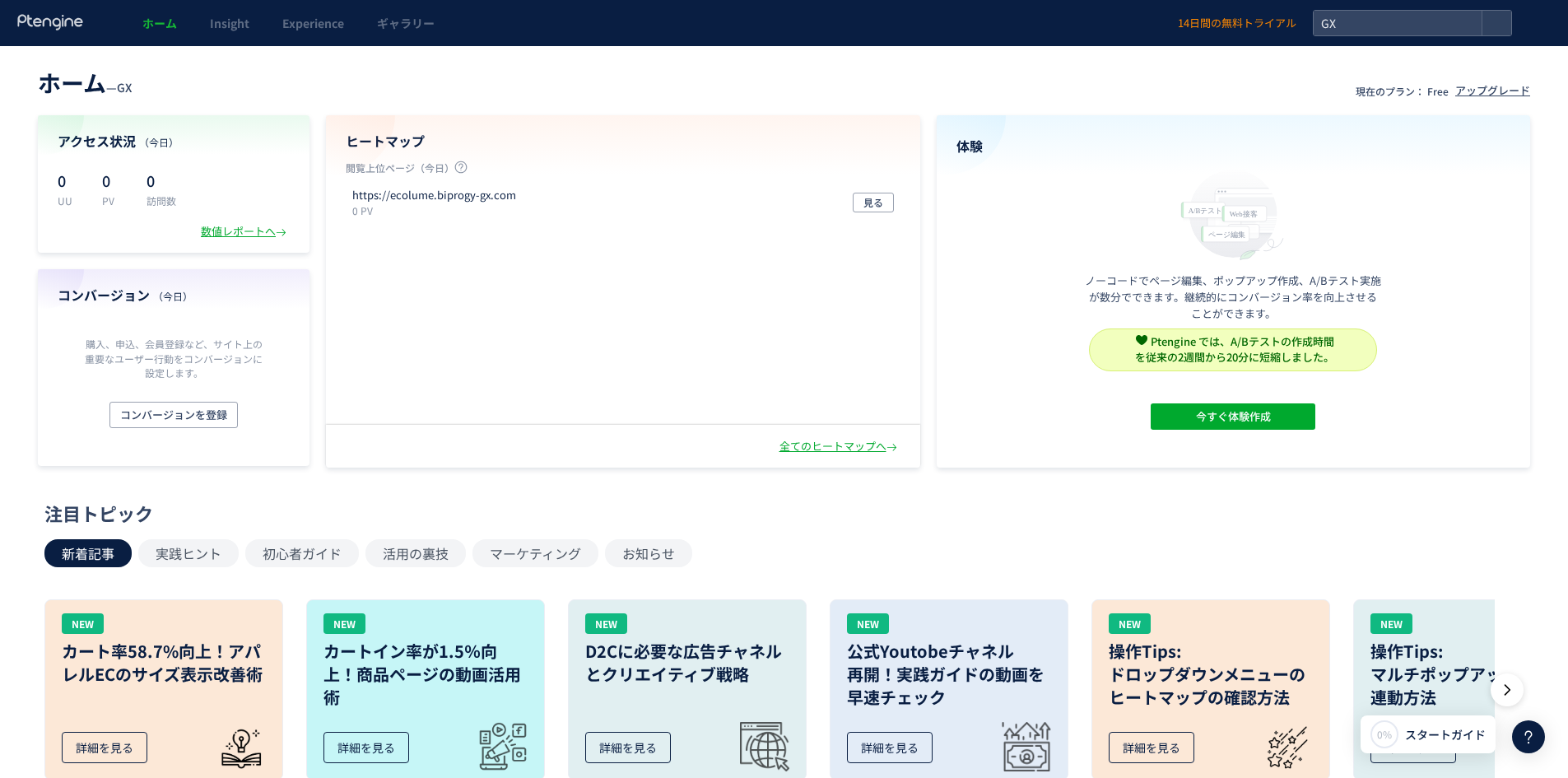 click on "14日間の無料トライアル" at bounding box center (1237, 23) 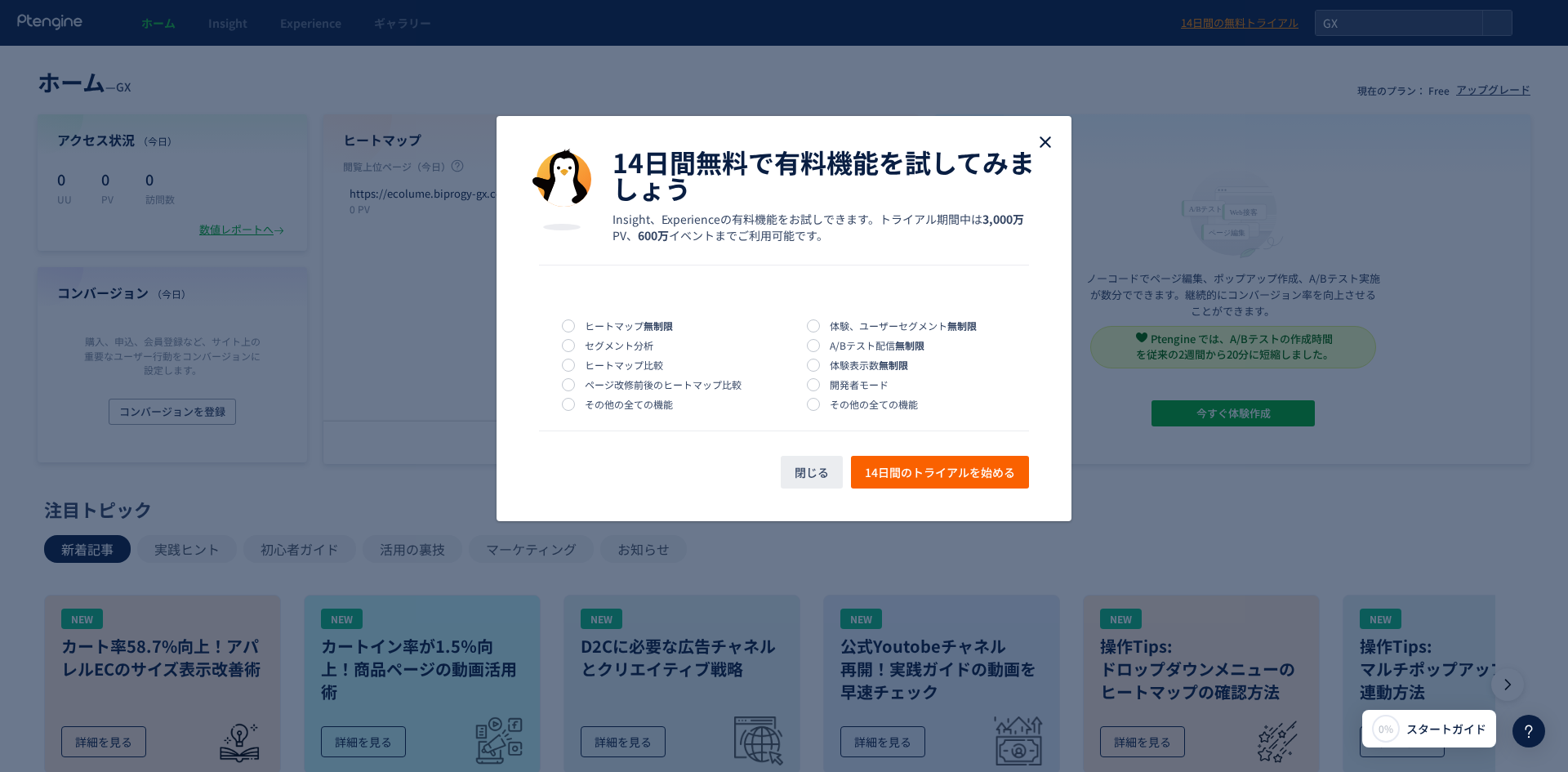click 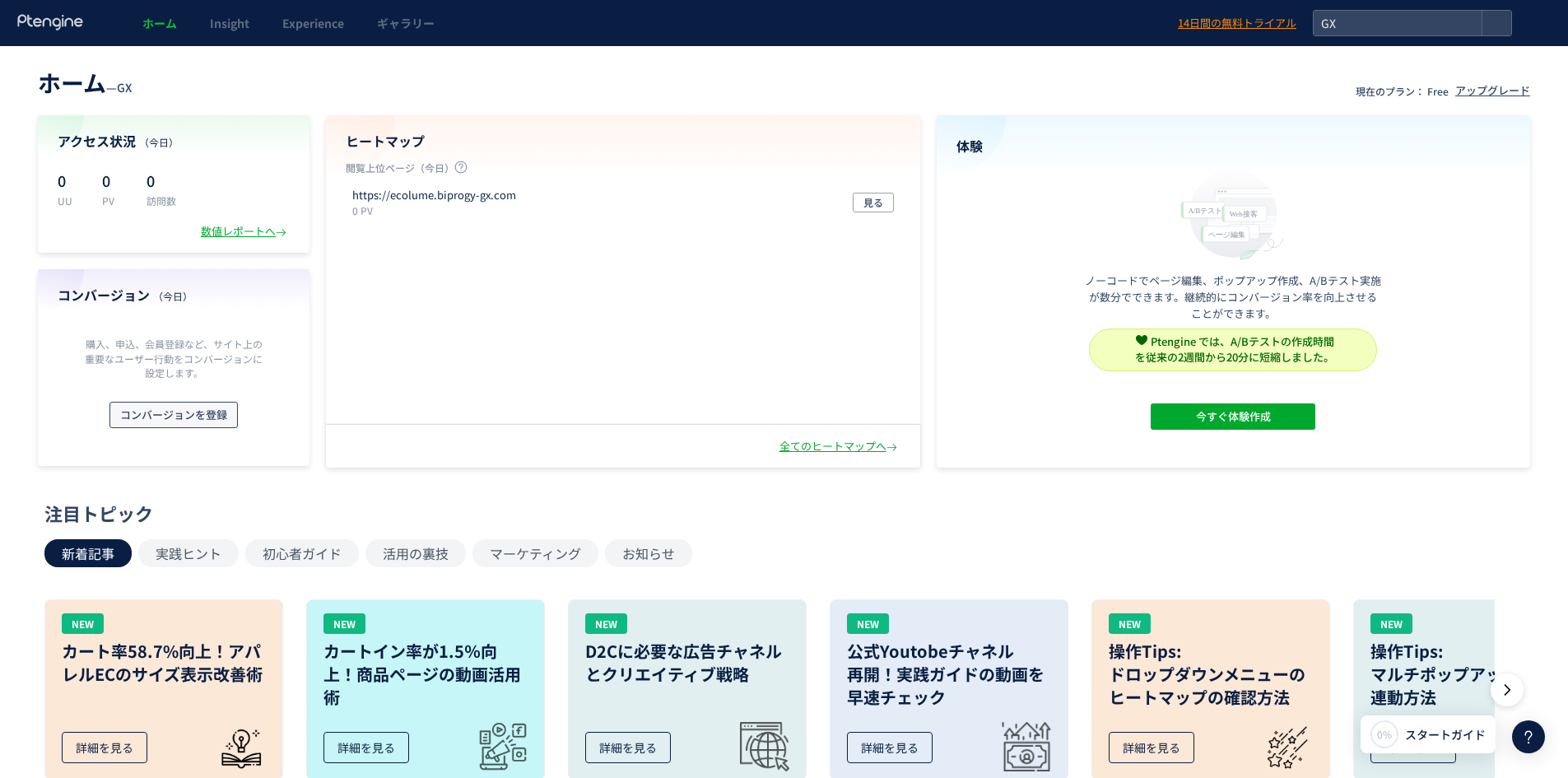 click on "コンバージョンを登録" at bounding box center (174, 415) 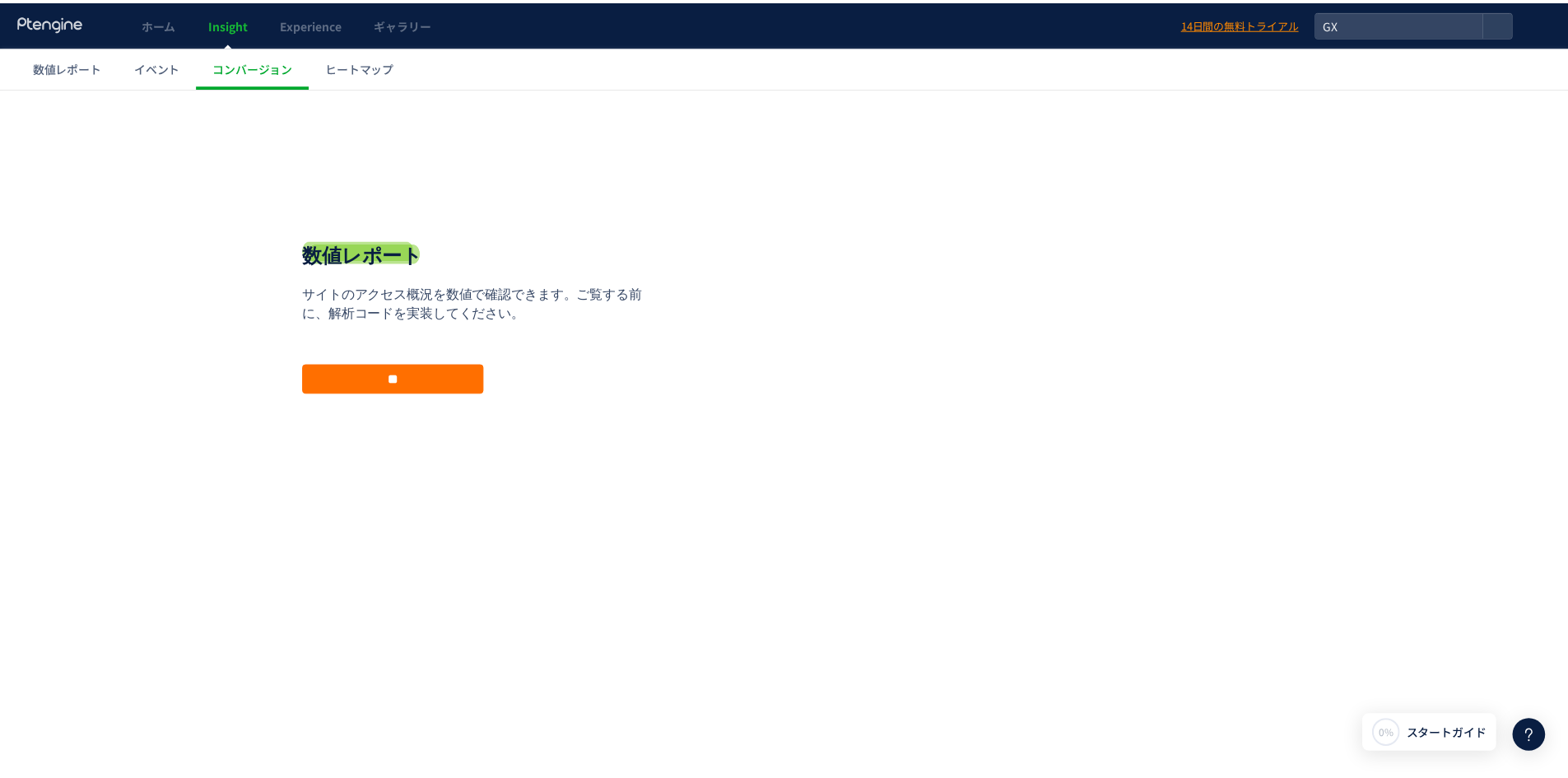 scroll, scrollTop: 0, scrollLeft: 0, axis: both 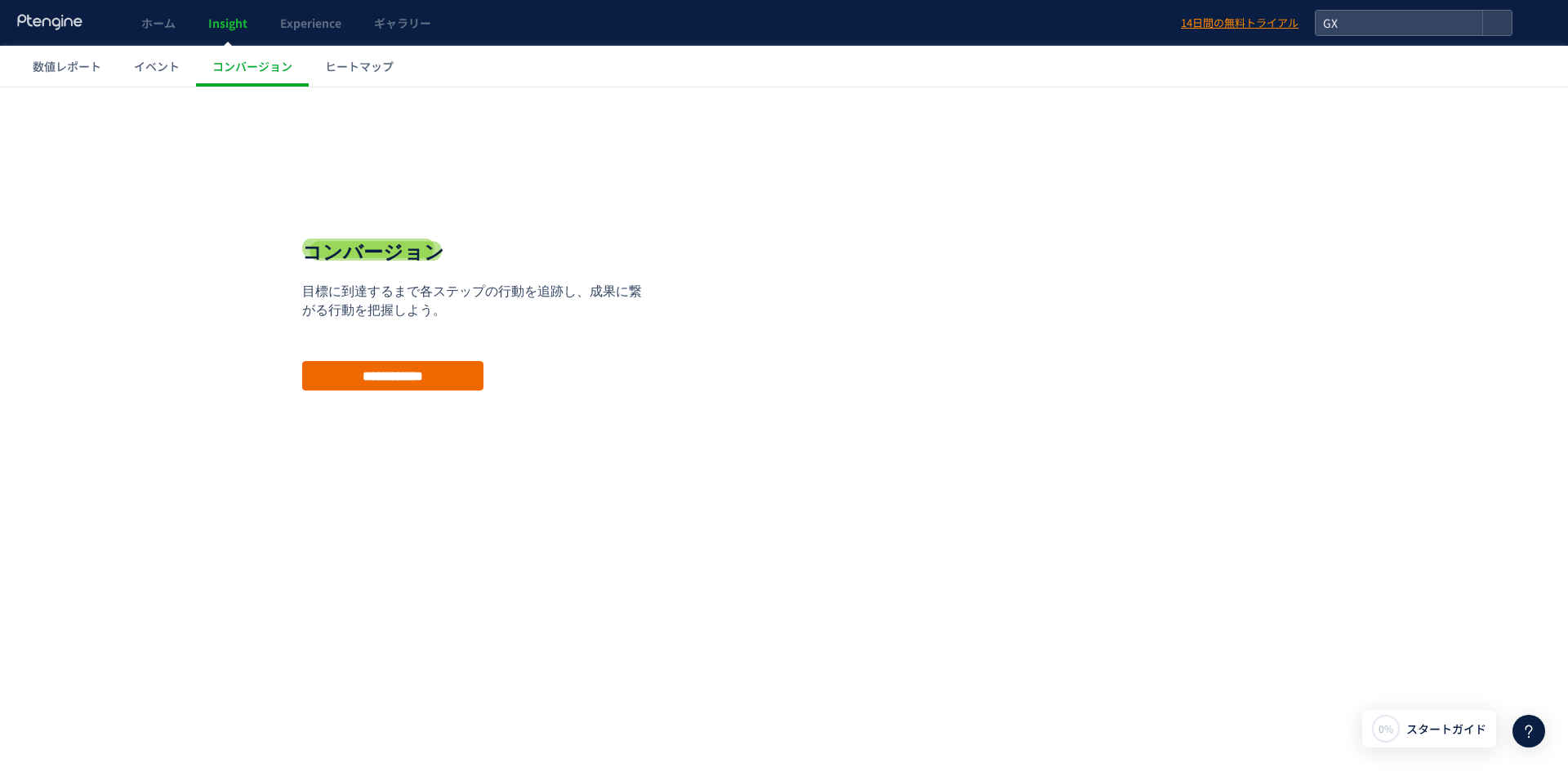 click on "**********" at bounding box center (393, 376) 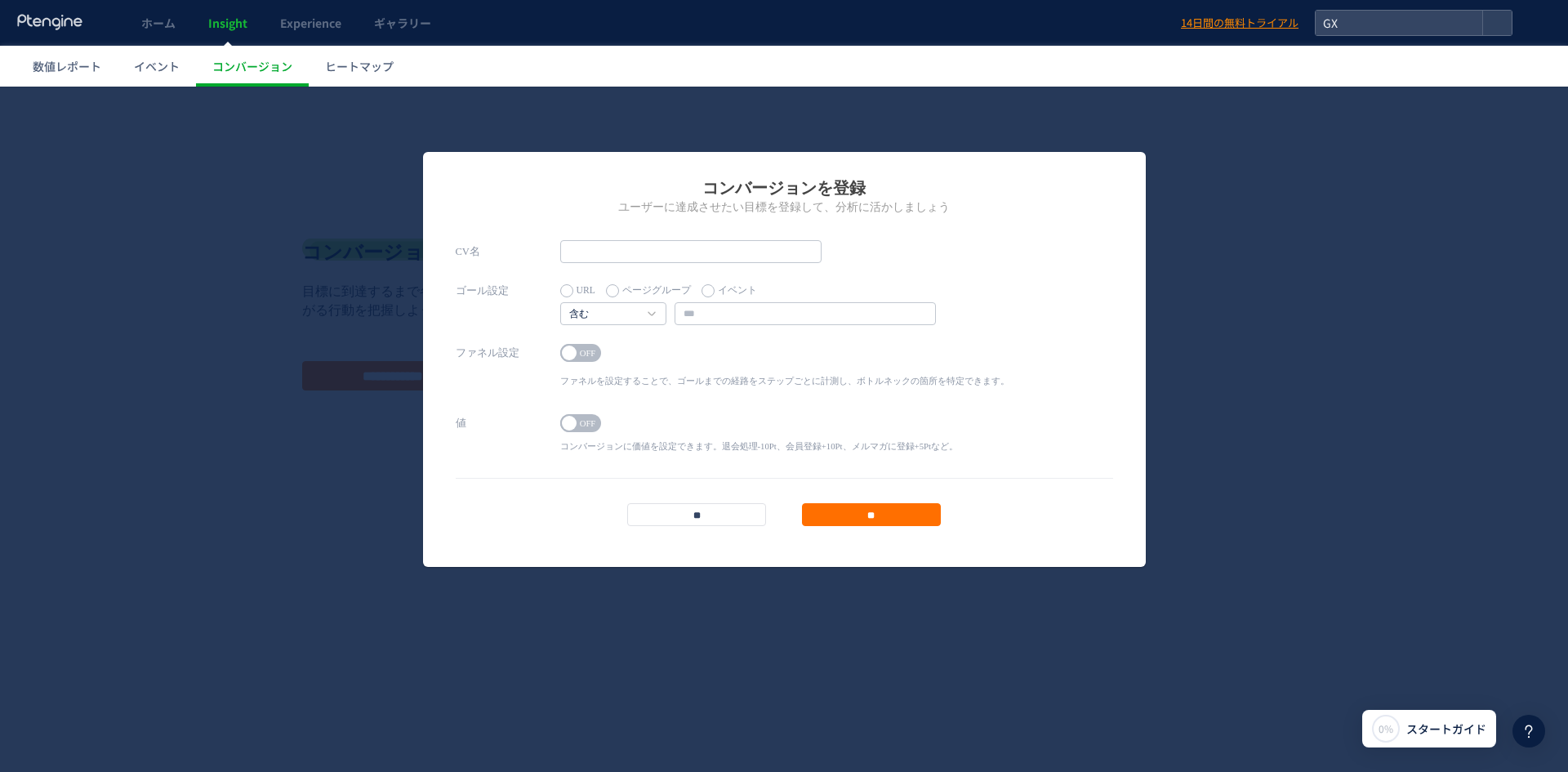 click on "OFF" at bounding box center (588, 353) 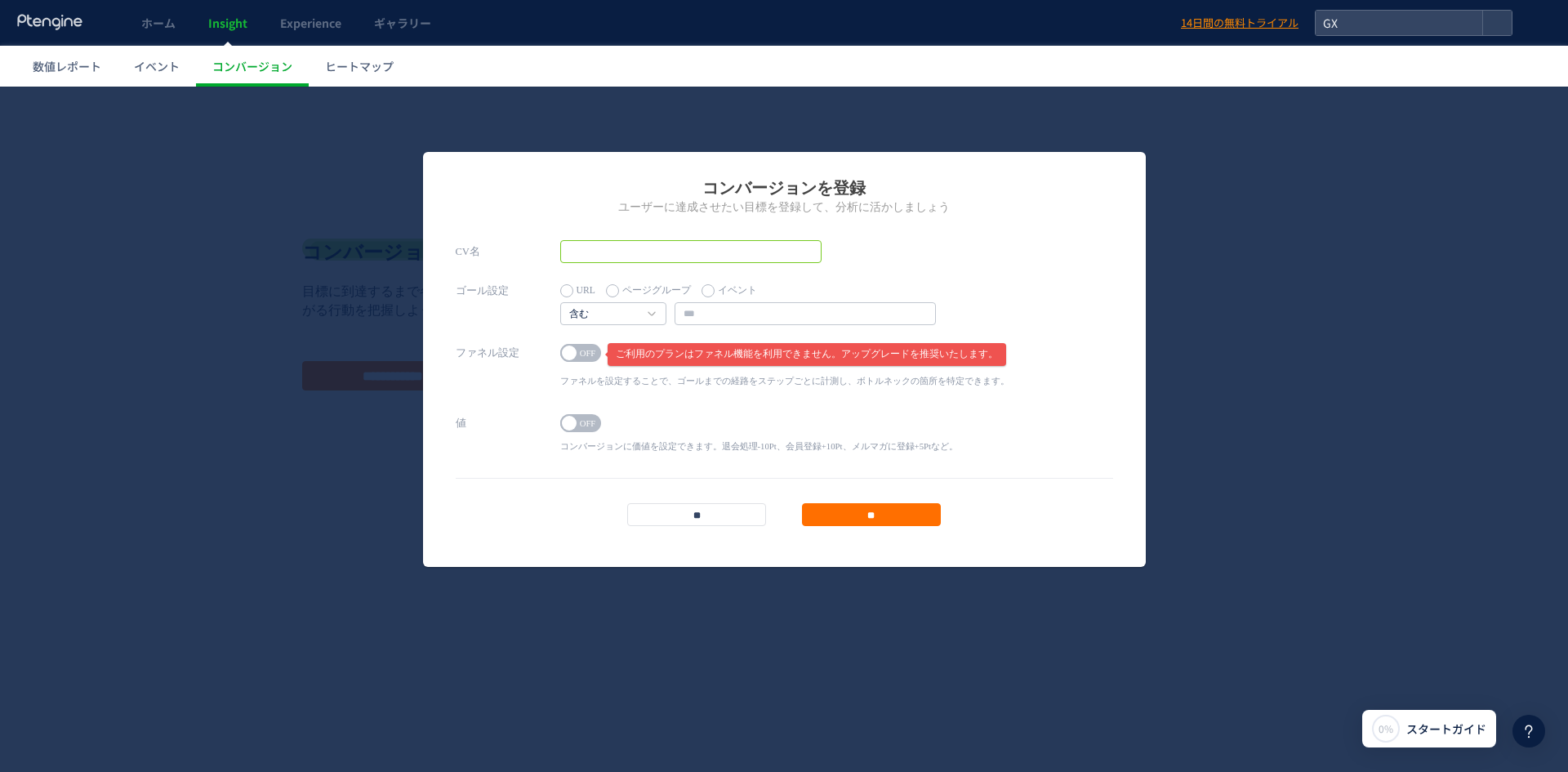 click at bounding box center (691, 252) 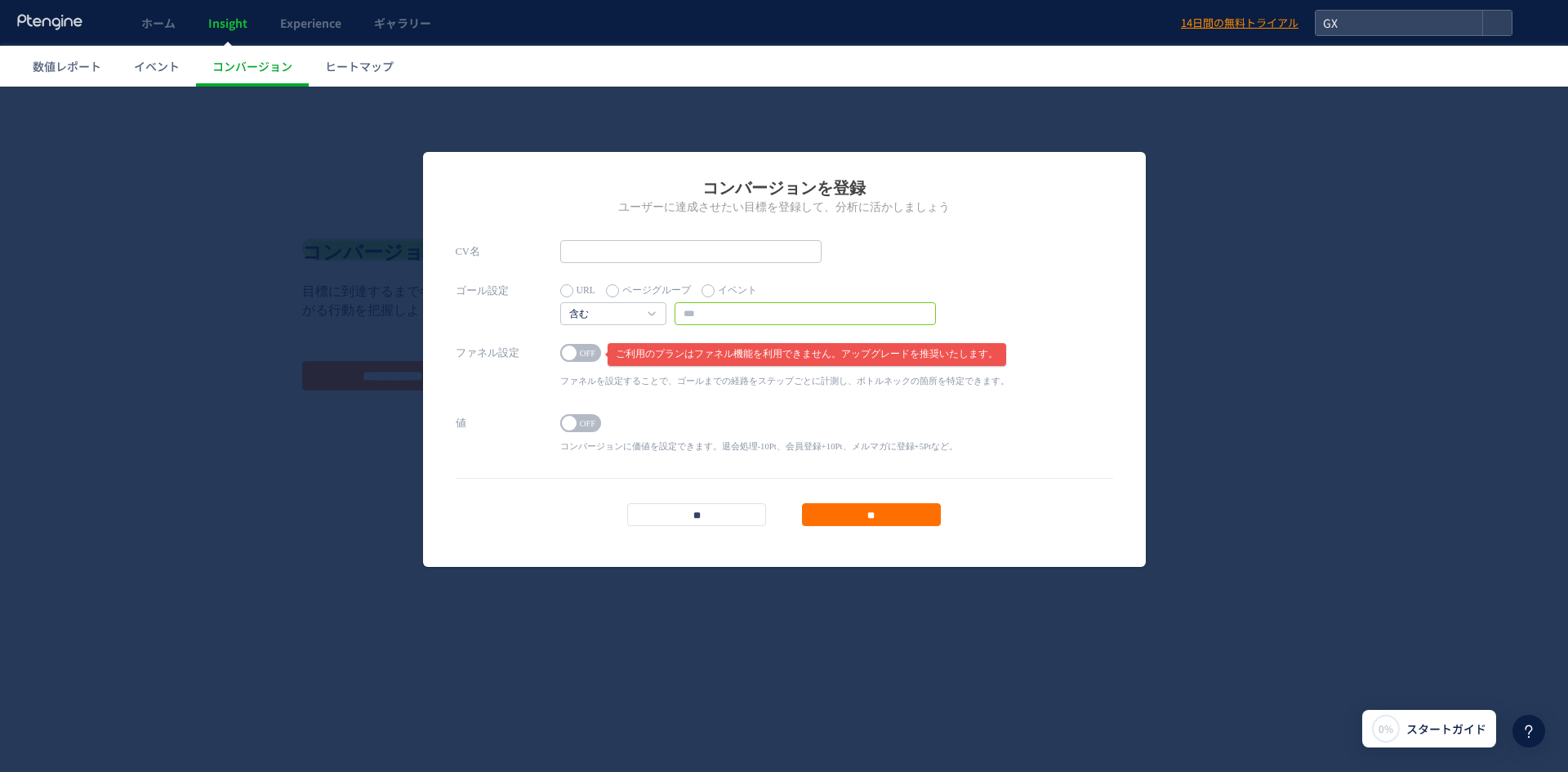 click at bounding box center (805, 314) 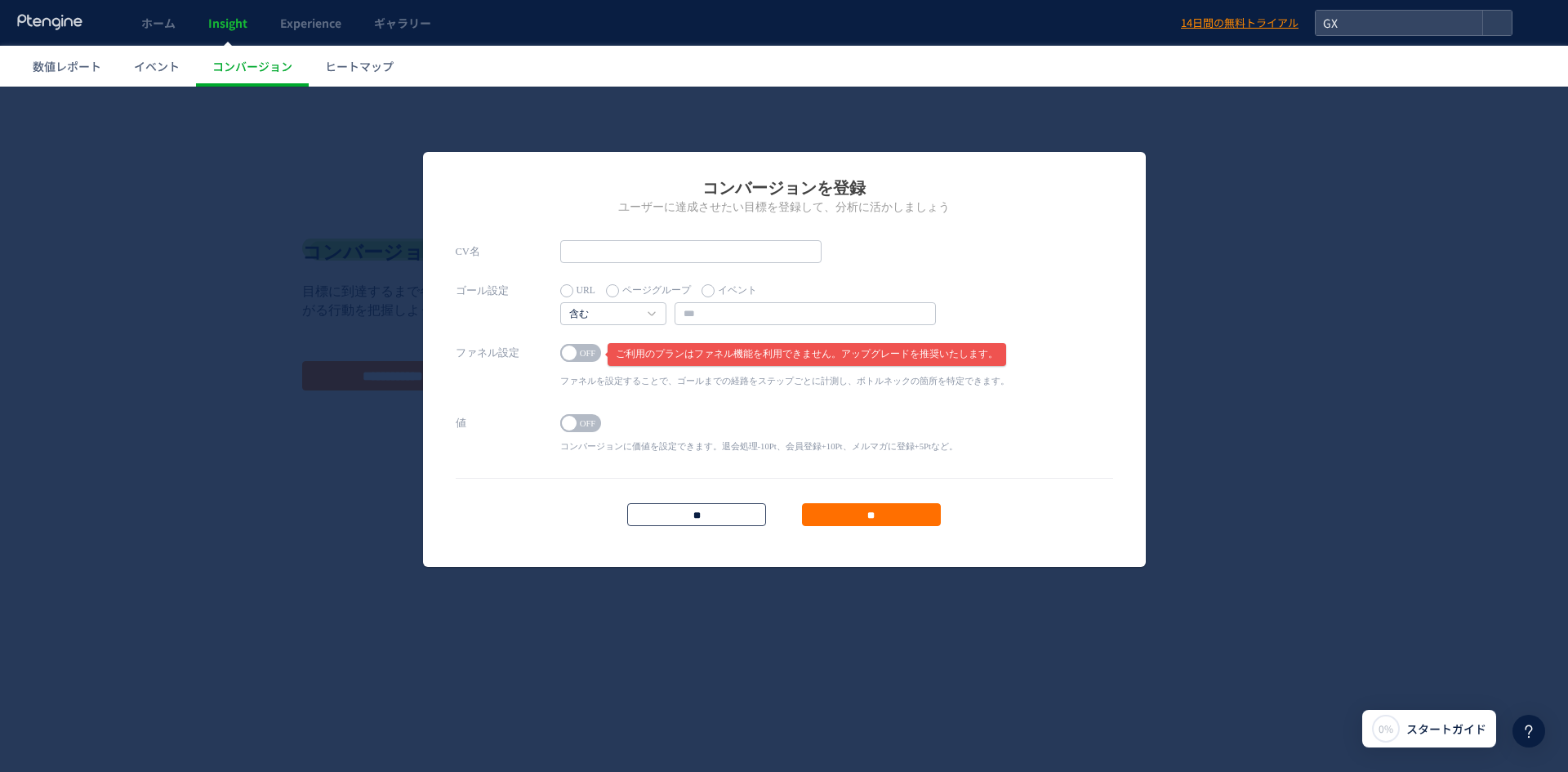 click on "**" at bounding box center (697, 515) 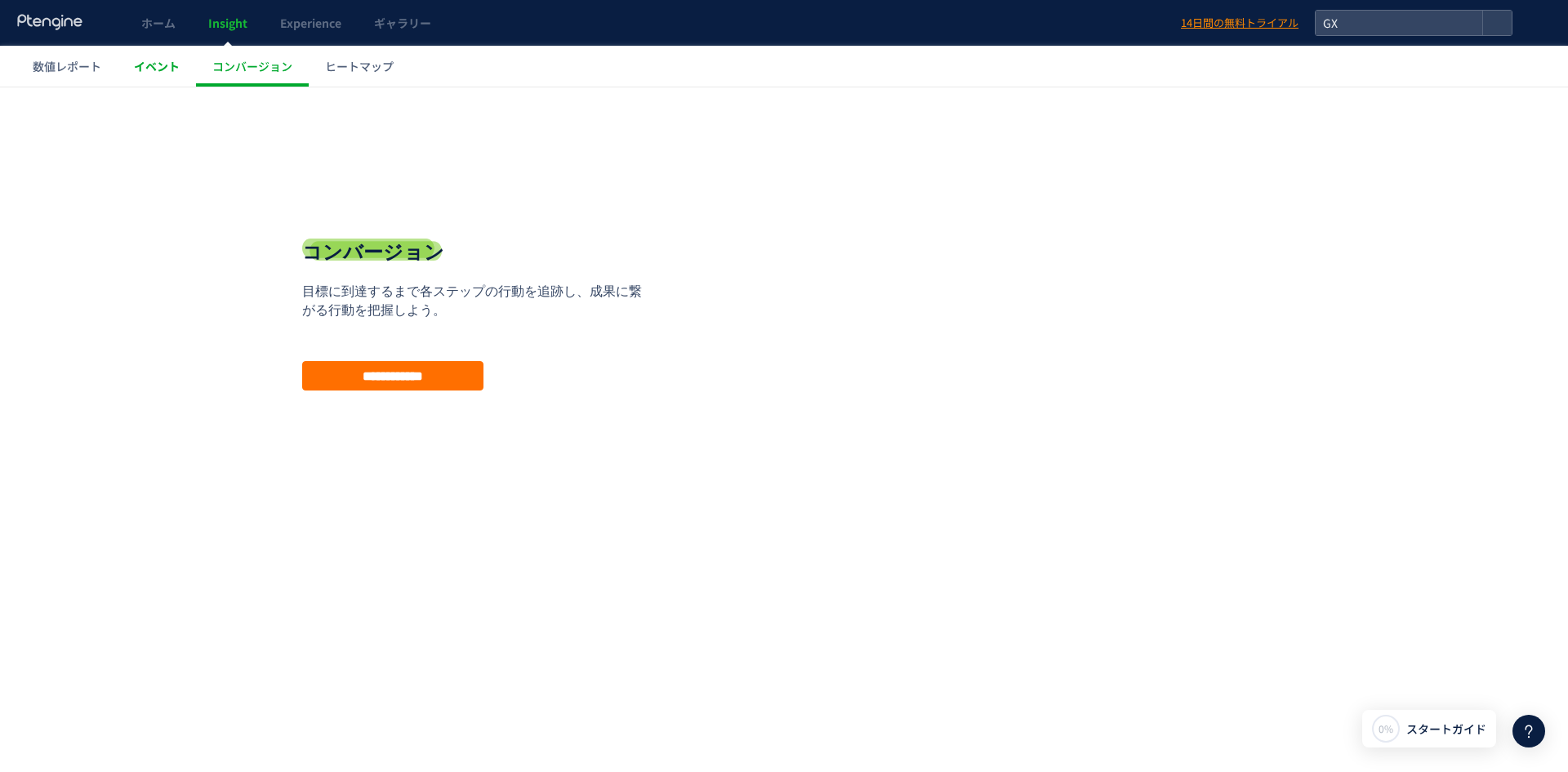 click on "イベント" at bounding box center [157, 66] 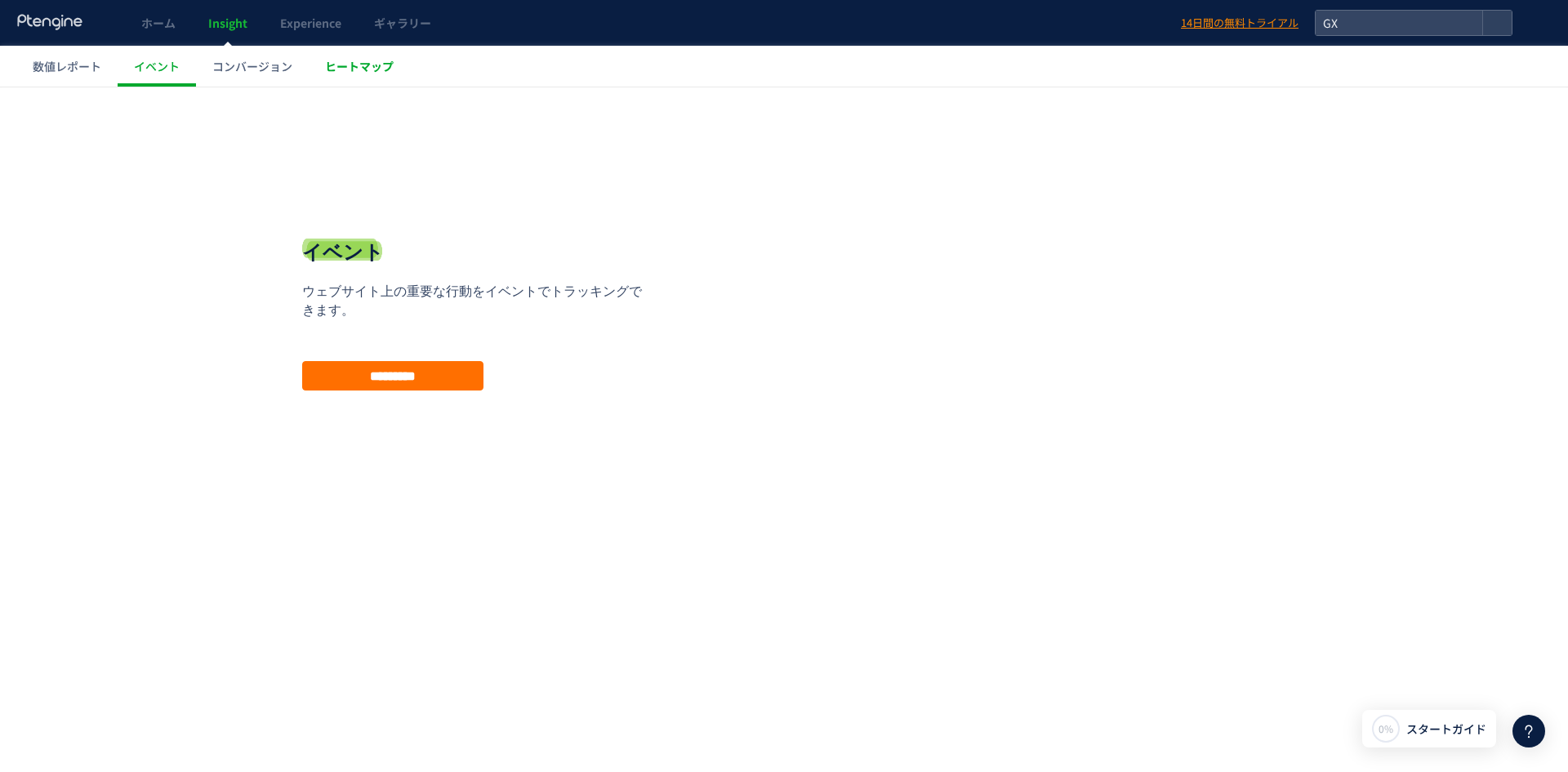click on "ヒートマップ" at bounding box center (359, 66) 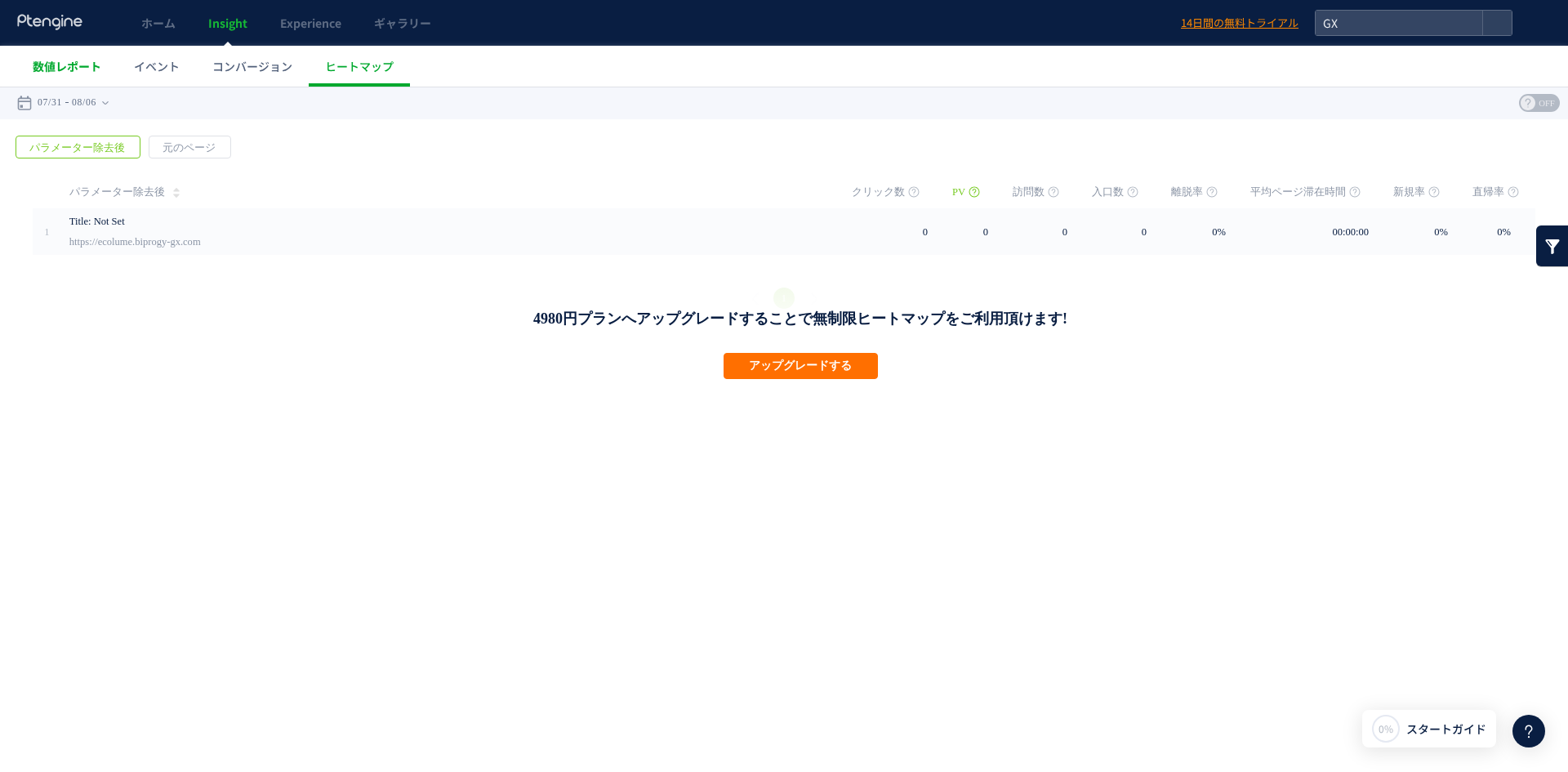click on "数値レポート" at bounding box center [67, 66] 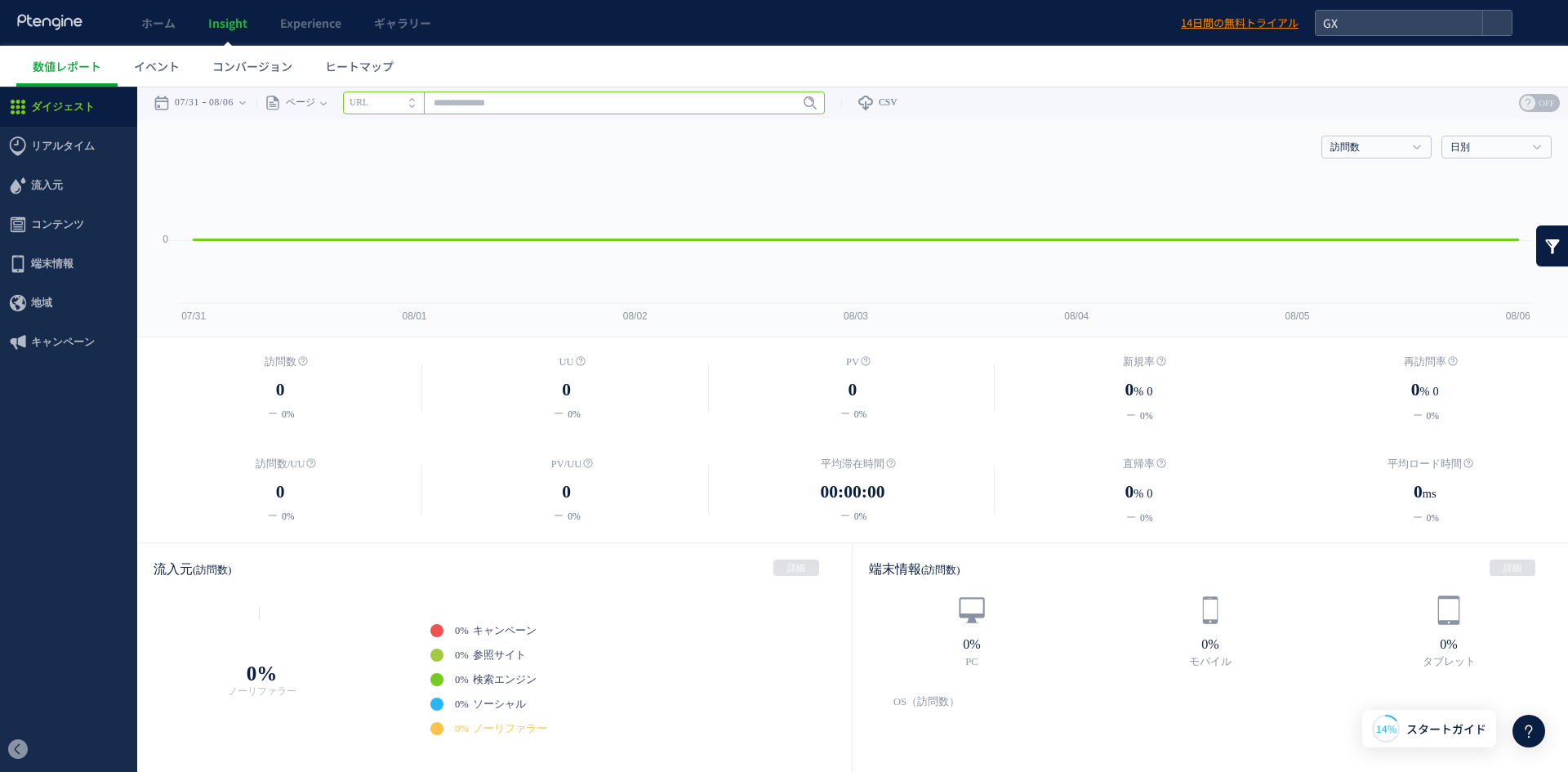 click at bounding box center (584, 103) 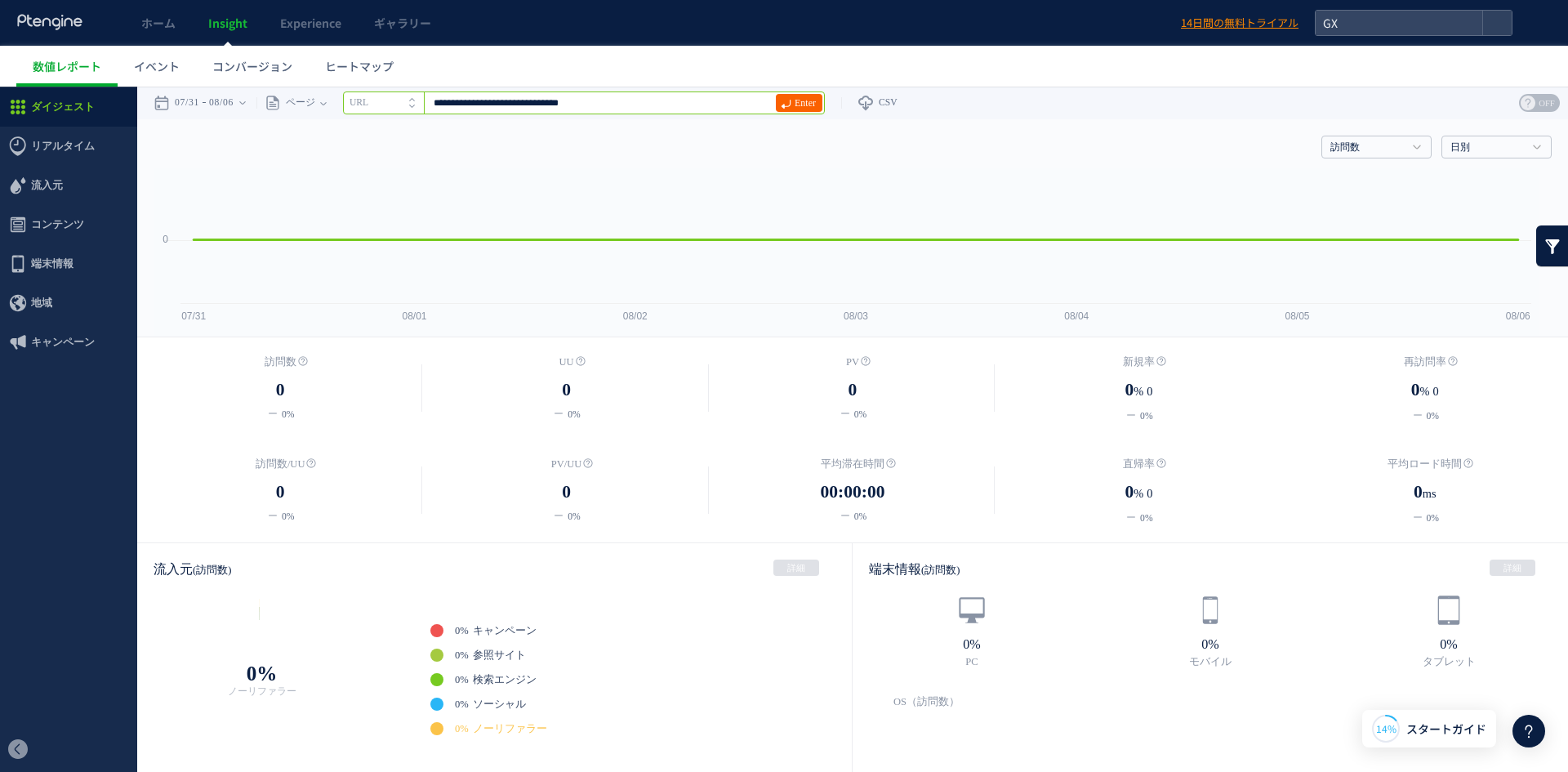 type on "**********" 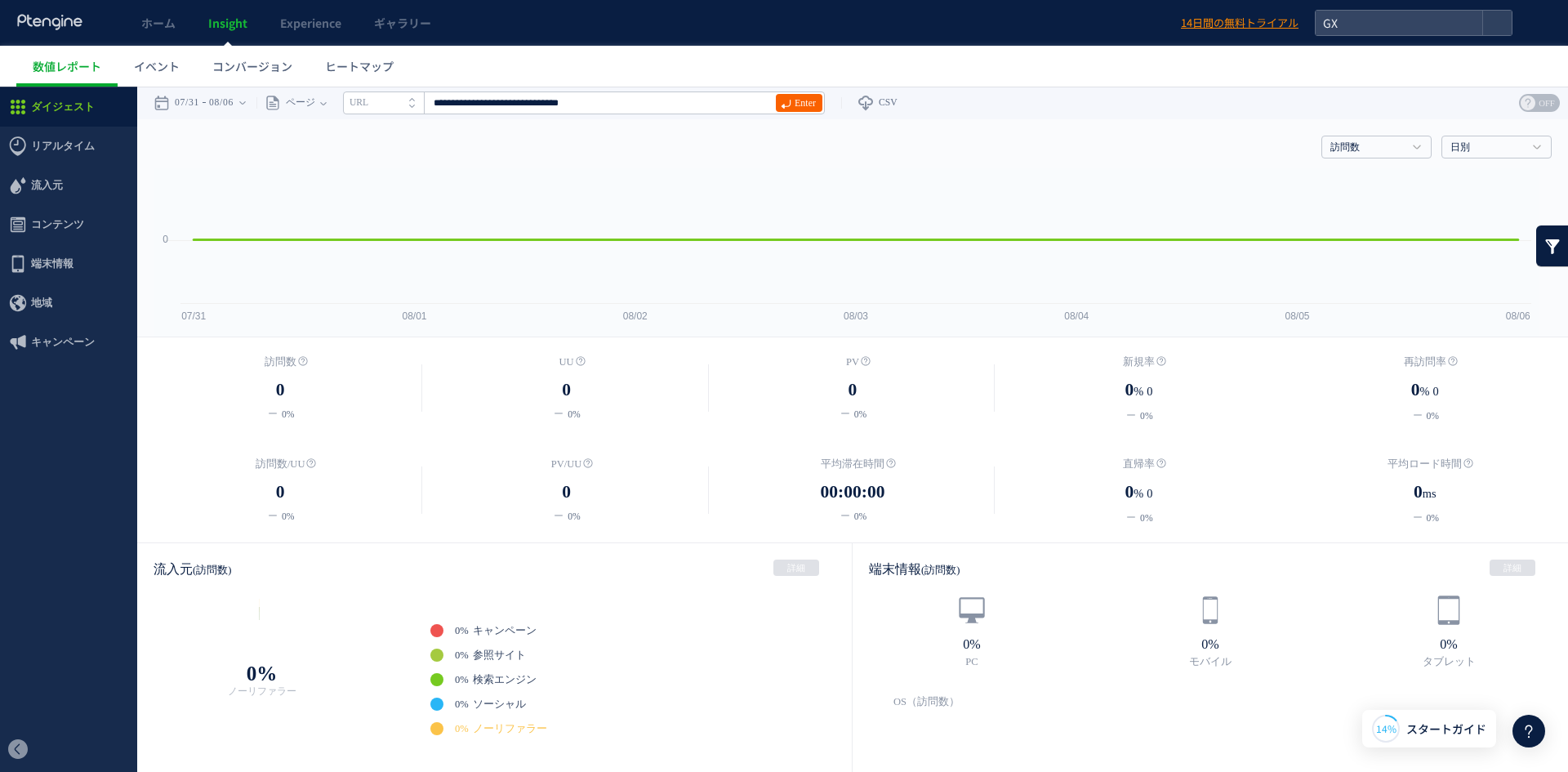 click on "Enter" at bounding box center (805, 103) 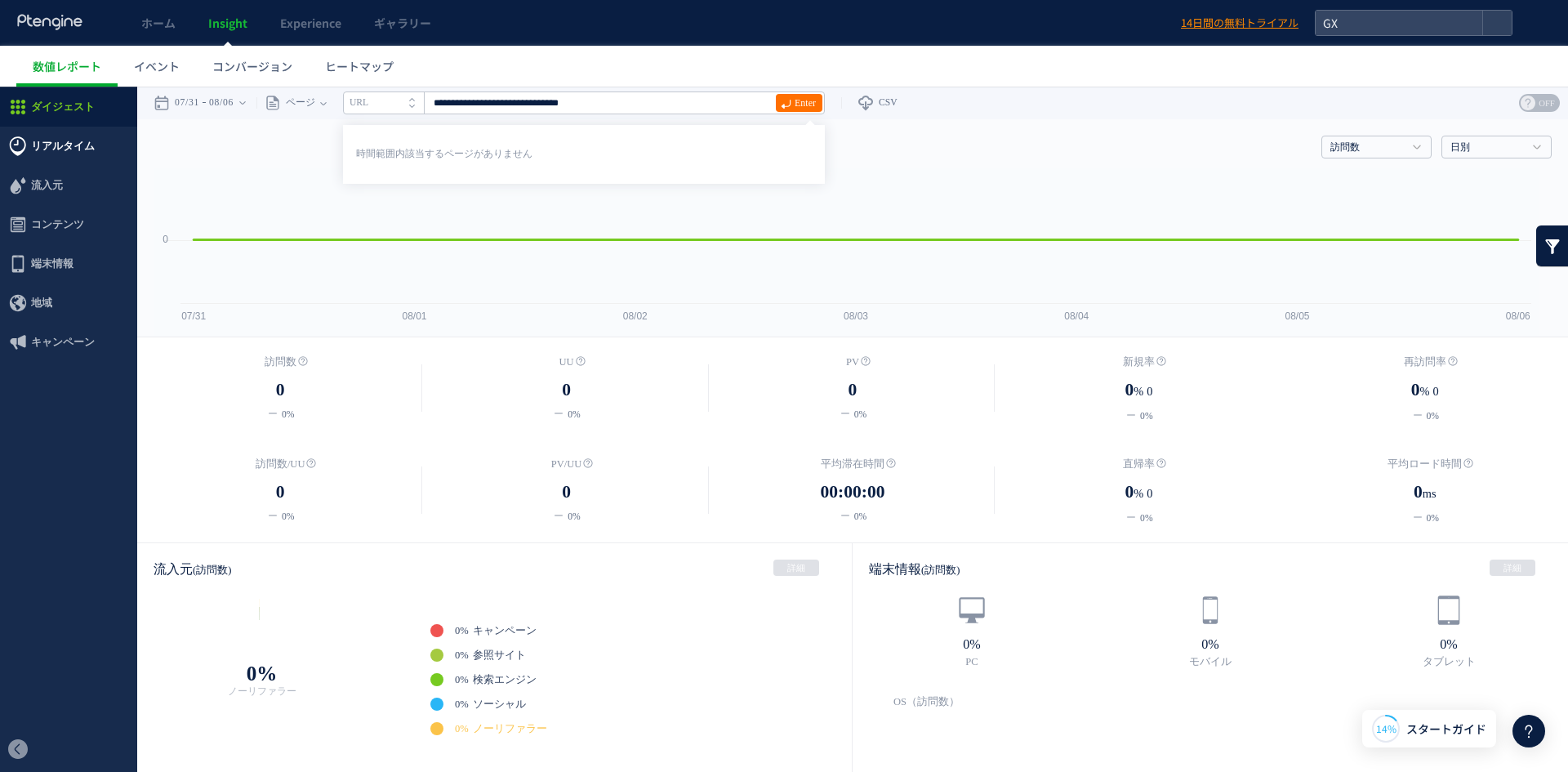 click on "リアルタイム" at bounding box center [63, 146] 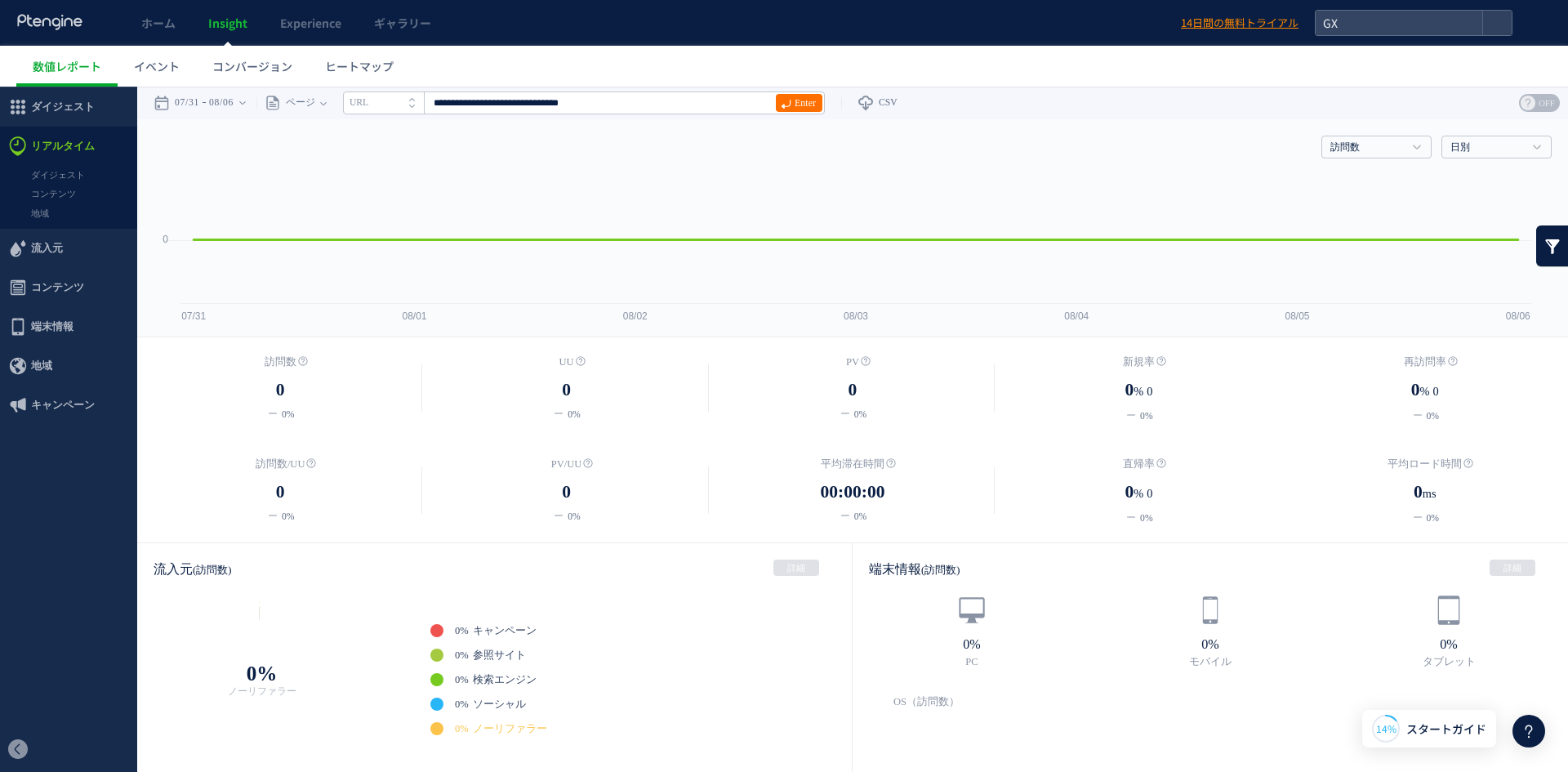 type 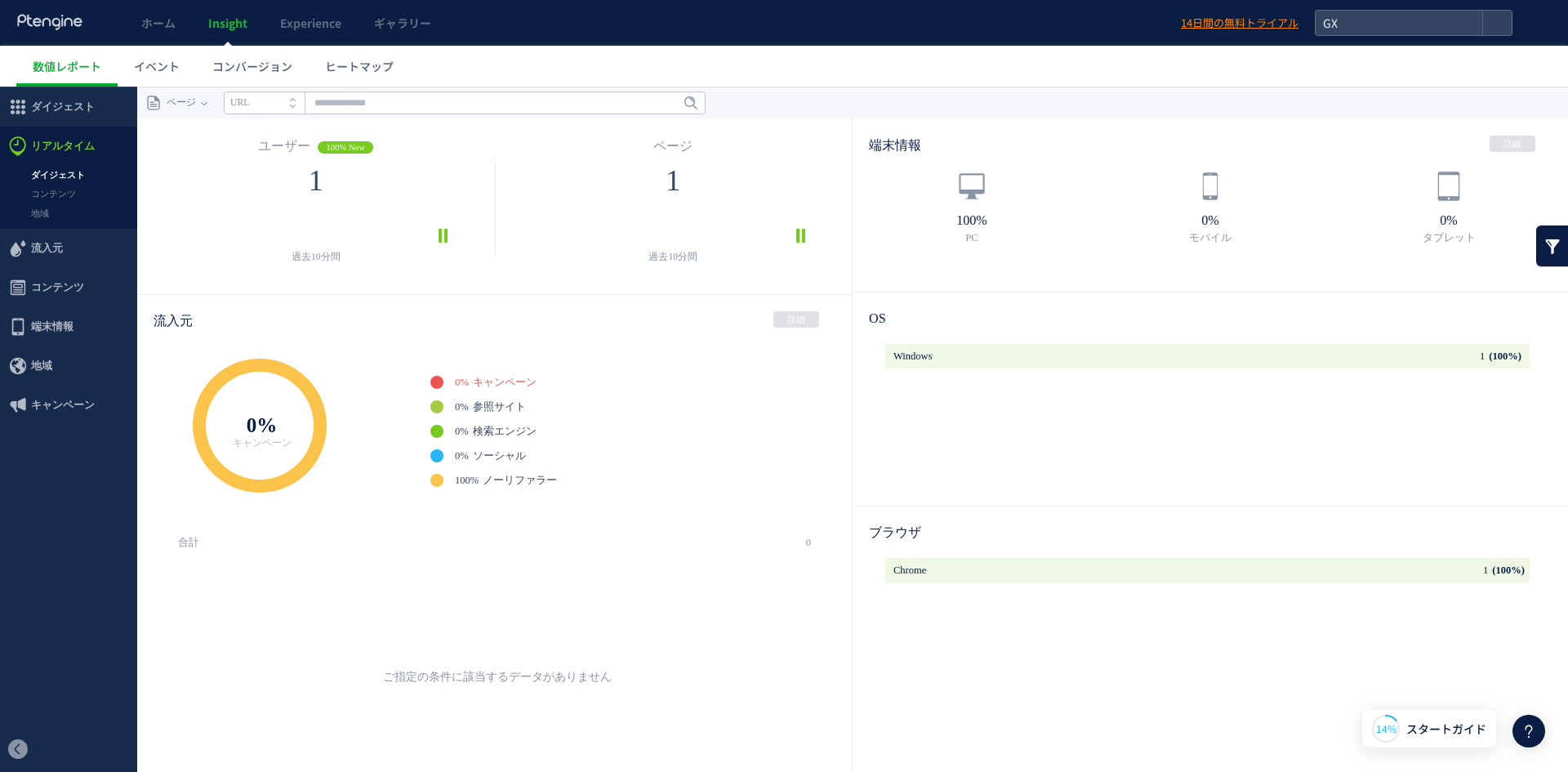 click on "Insight" at bounding box center [228, 23] 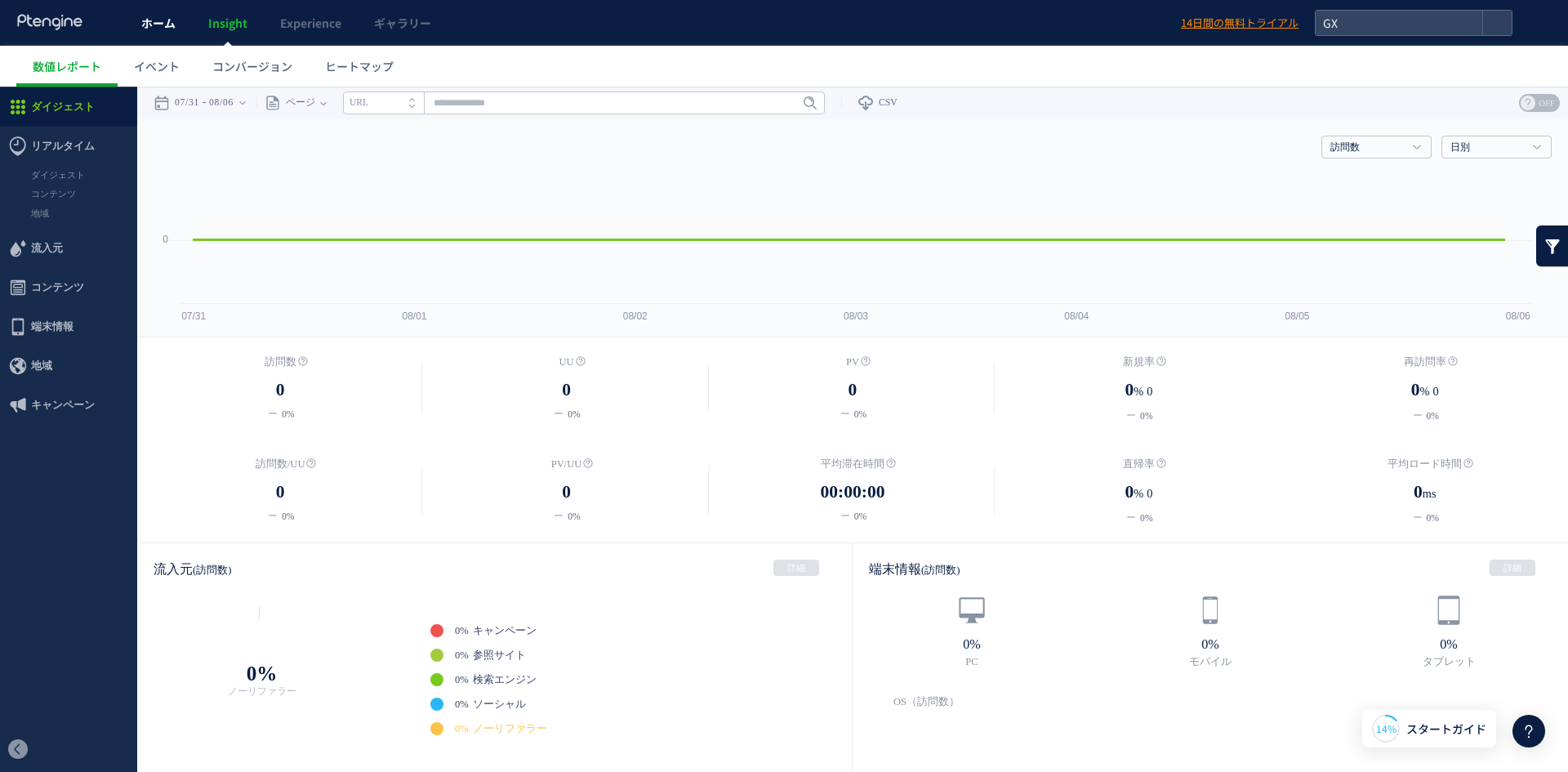 click on "ホーム" at bounding box center [158, 23] 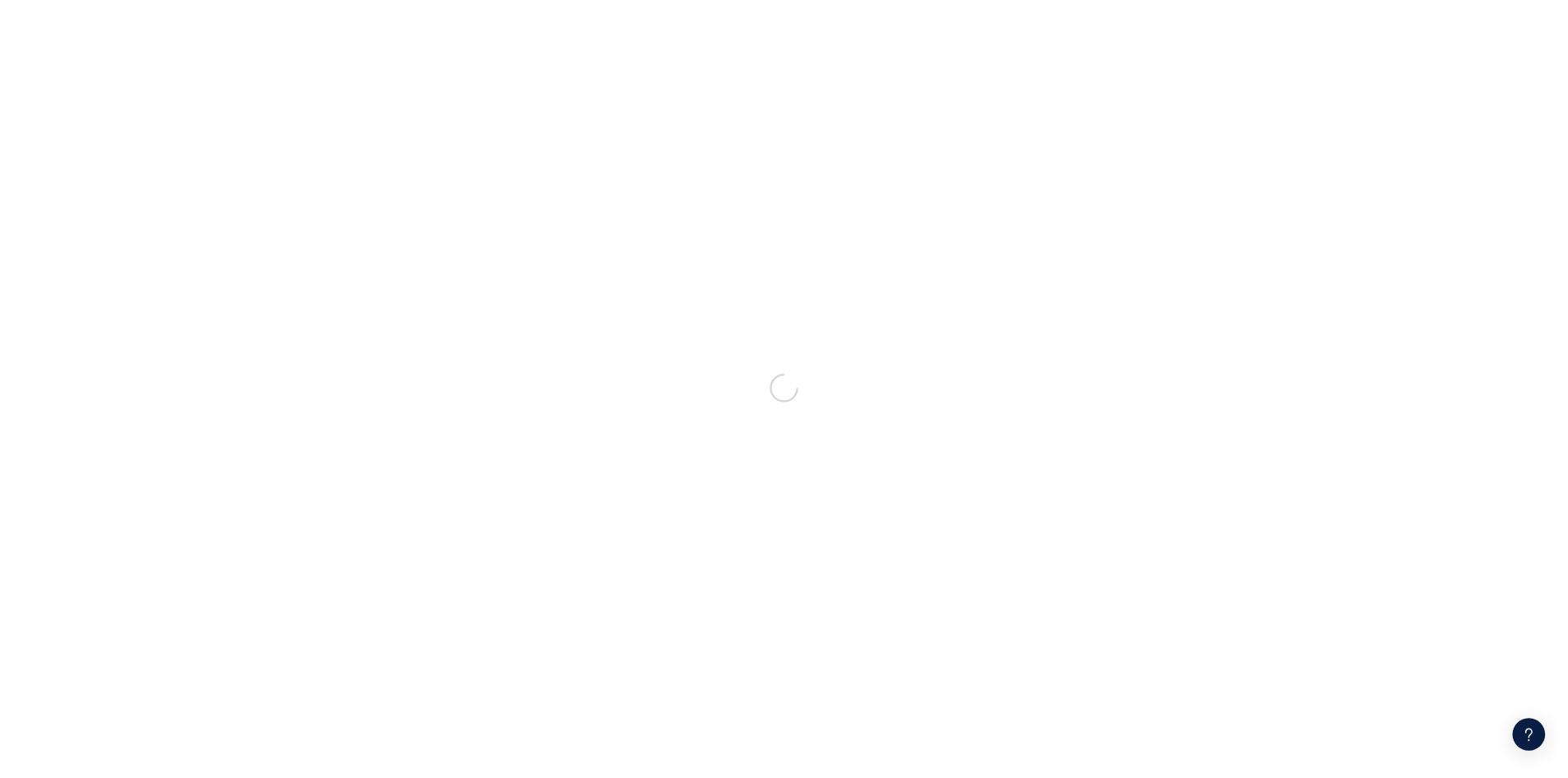 scroll, scrollTop: 0, scrollLeft: 0, axis: both 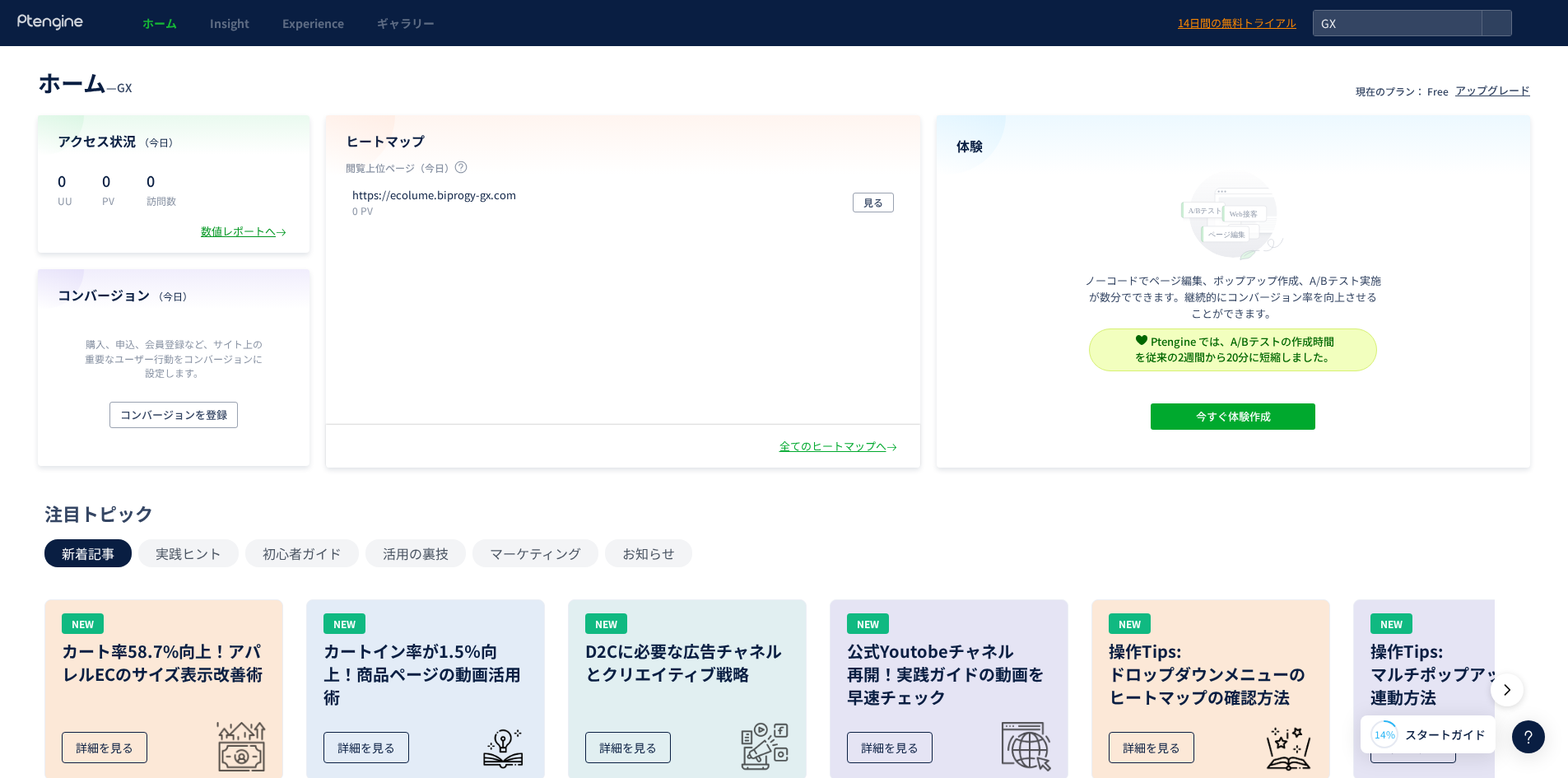click on "数値レポートへ" at bounding box center [245, 231] 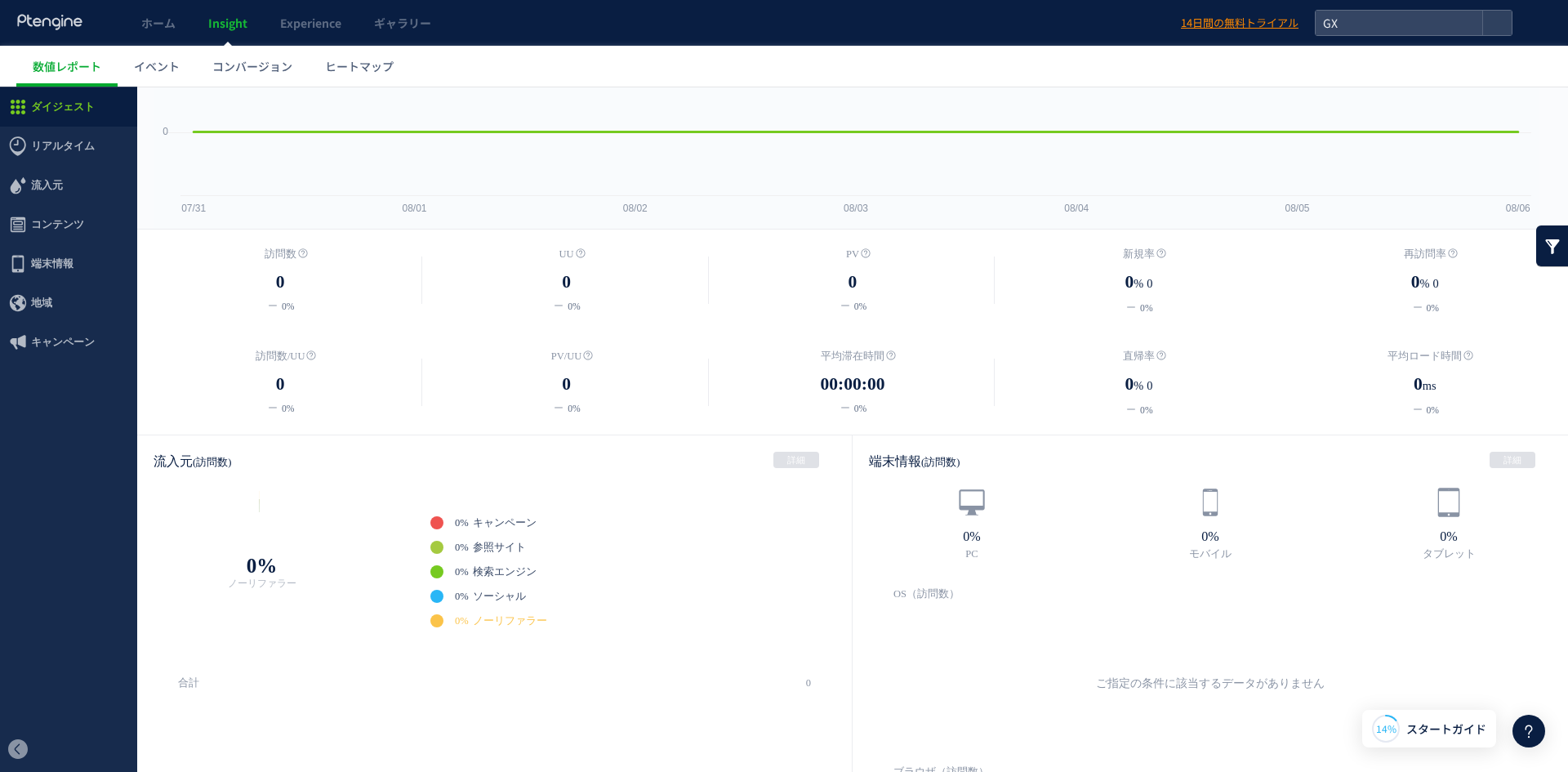 scroll, scrollTop: 0, scrollLeft: 0, axis: both 